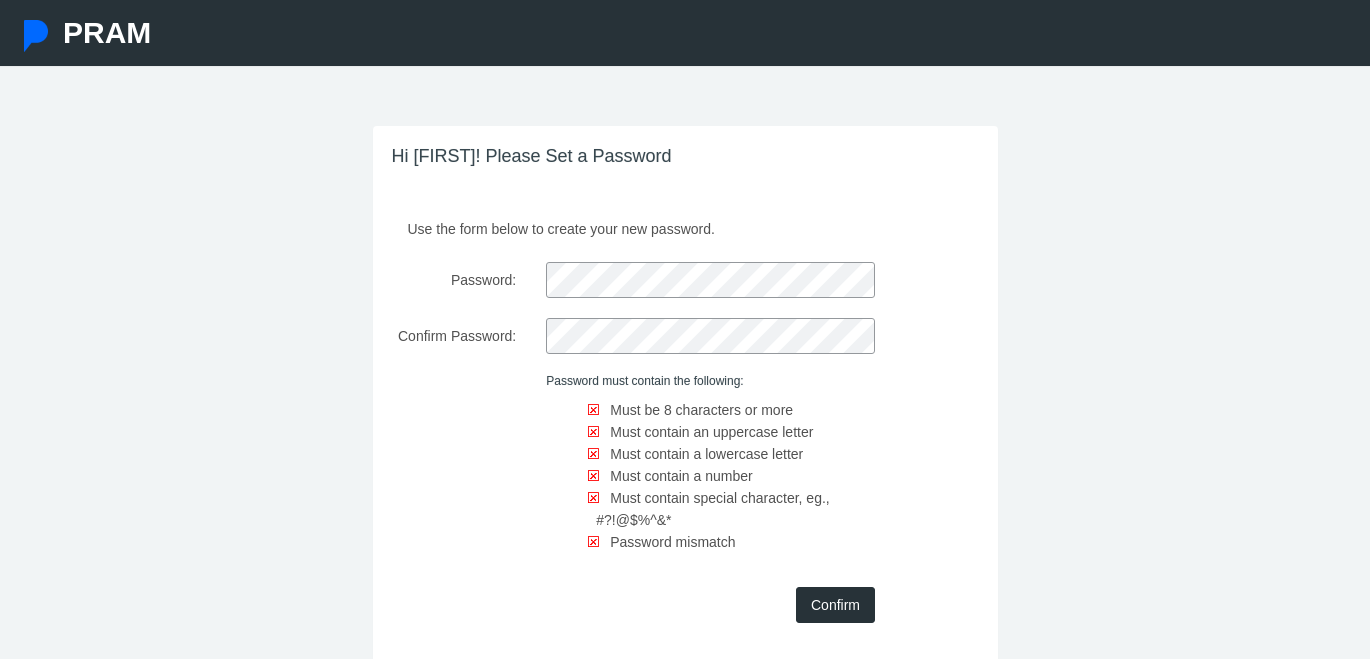 scroll, scrollTop: 0, scrollLeft: 0, axis: both 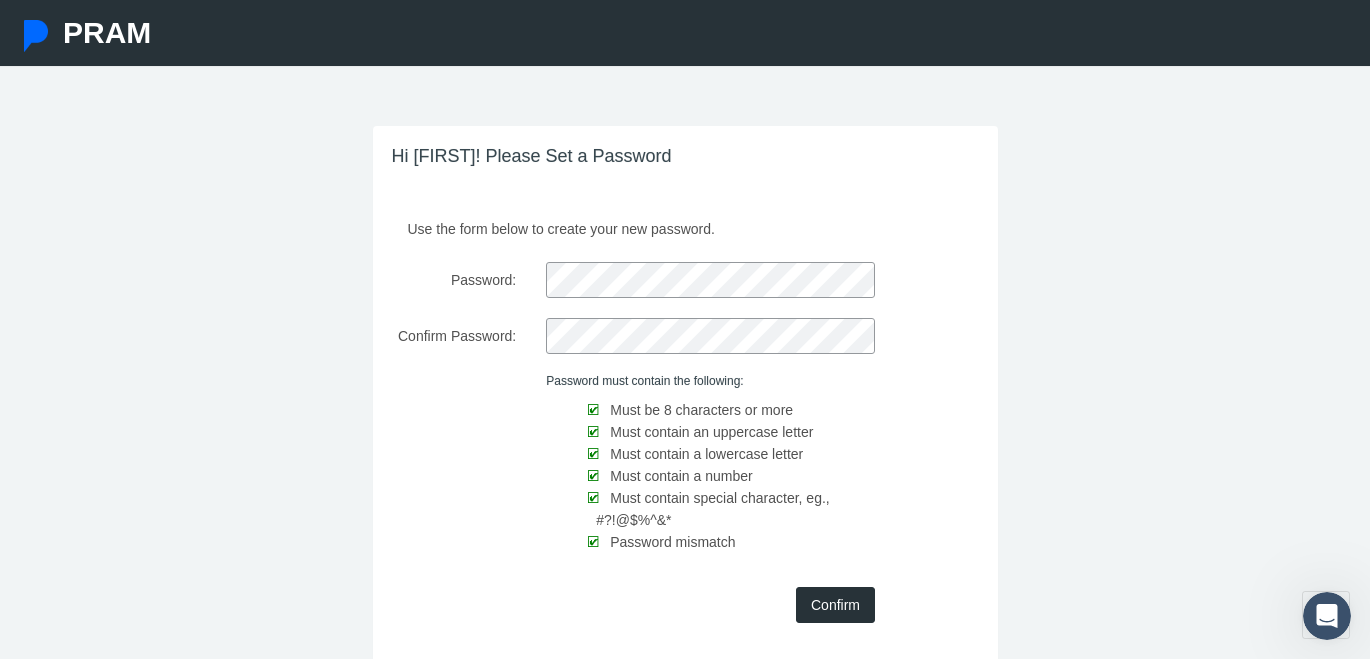 click on "Confirm" at bounding box center [835, 605] 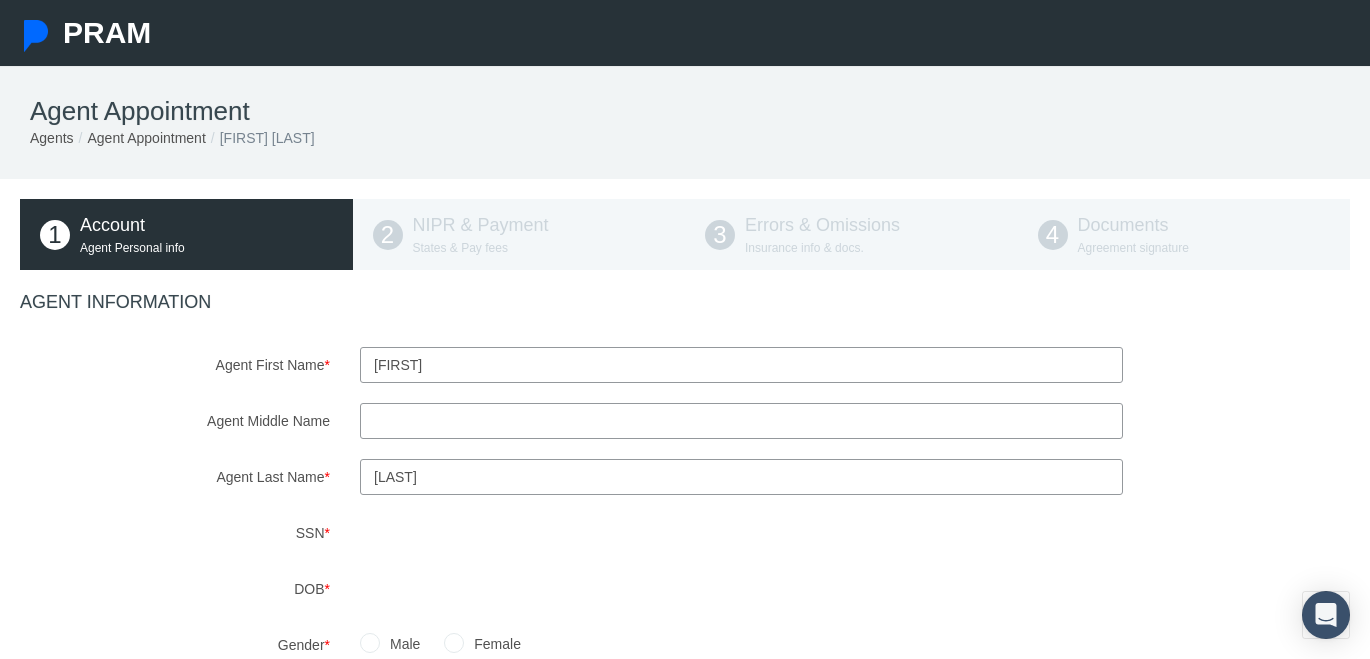 scroll, scrollTop: 45, scrollLeft: 0, axis: vertical 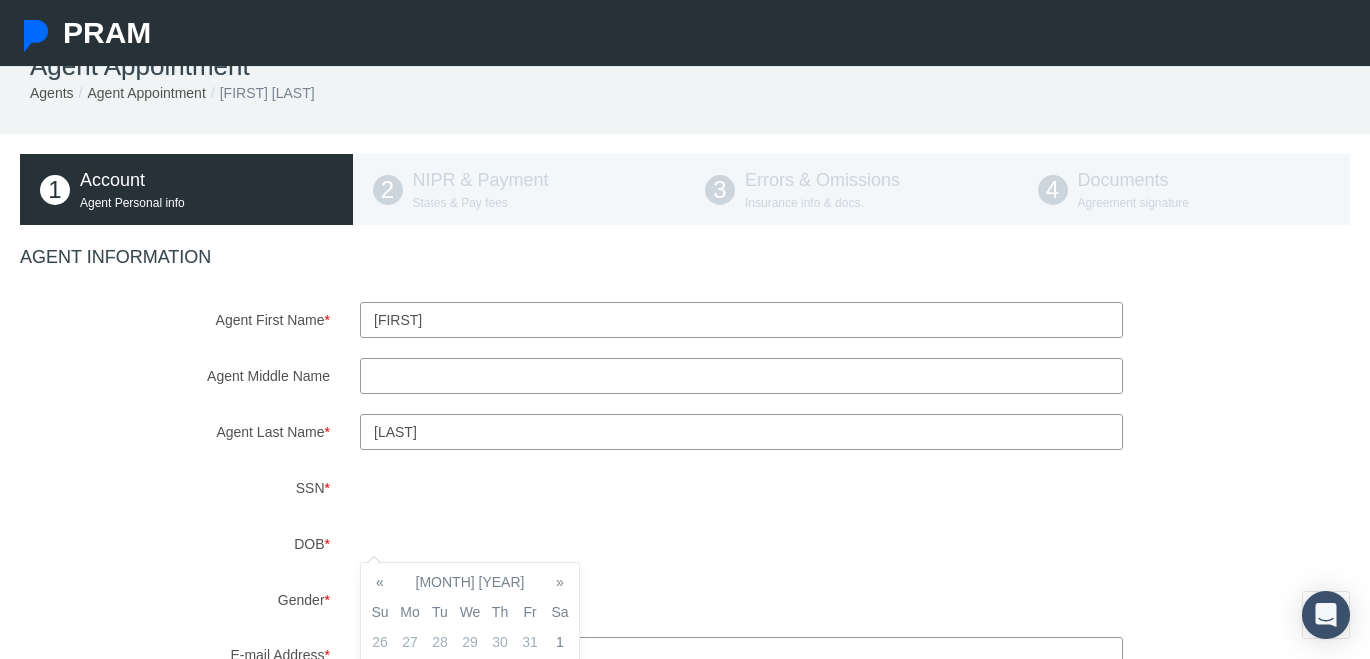 click on "SSN  *" at bounding box center [175, 488] 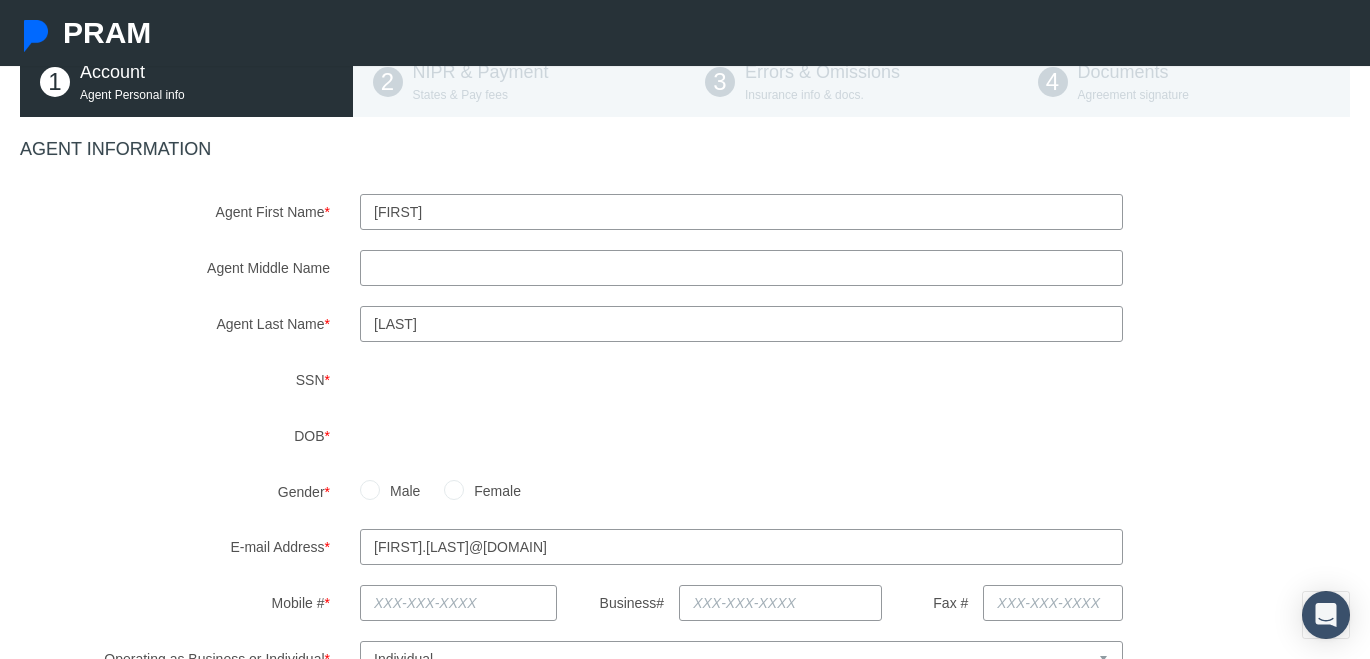 scroll, scrollTop: 154, scrollLeft: 0, axis: vertical 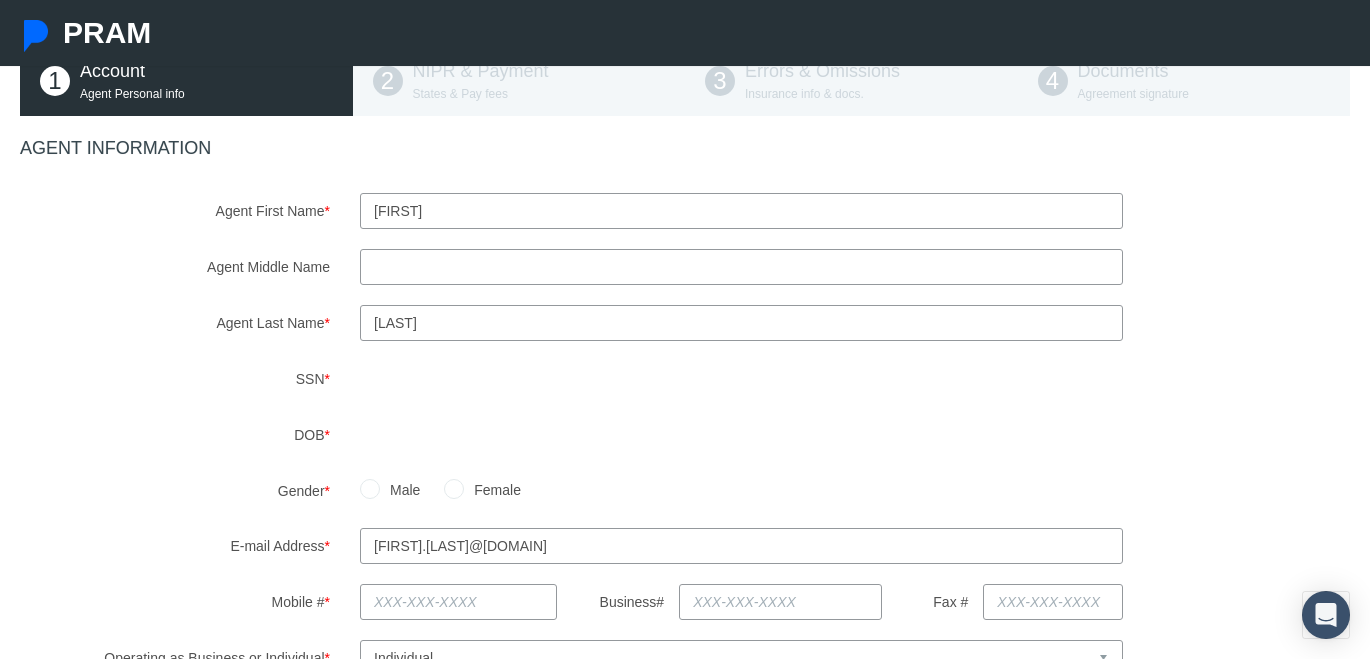 click on "Male" at bounding box center [370, 488] 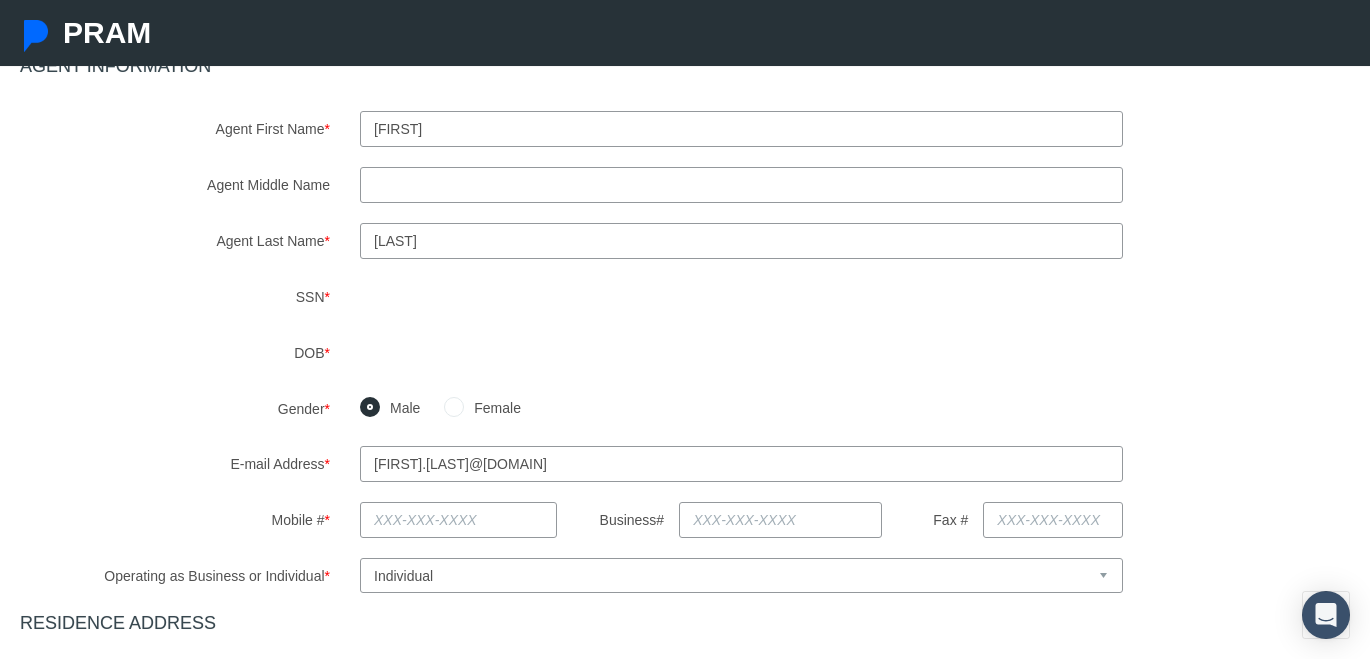 scroll, scrollTop: 242, scrollLeft: 0, axis: vertical 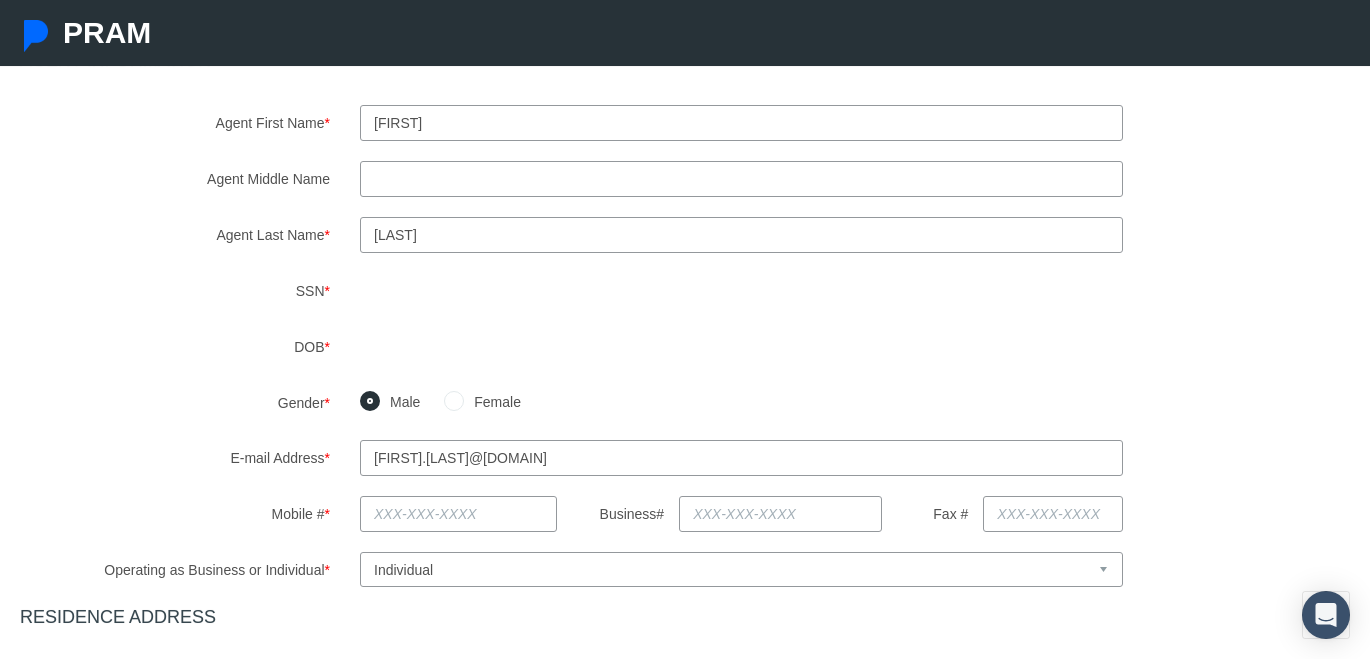 click at bounding box center [458, 514] 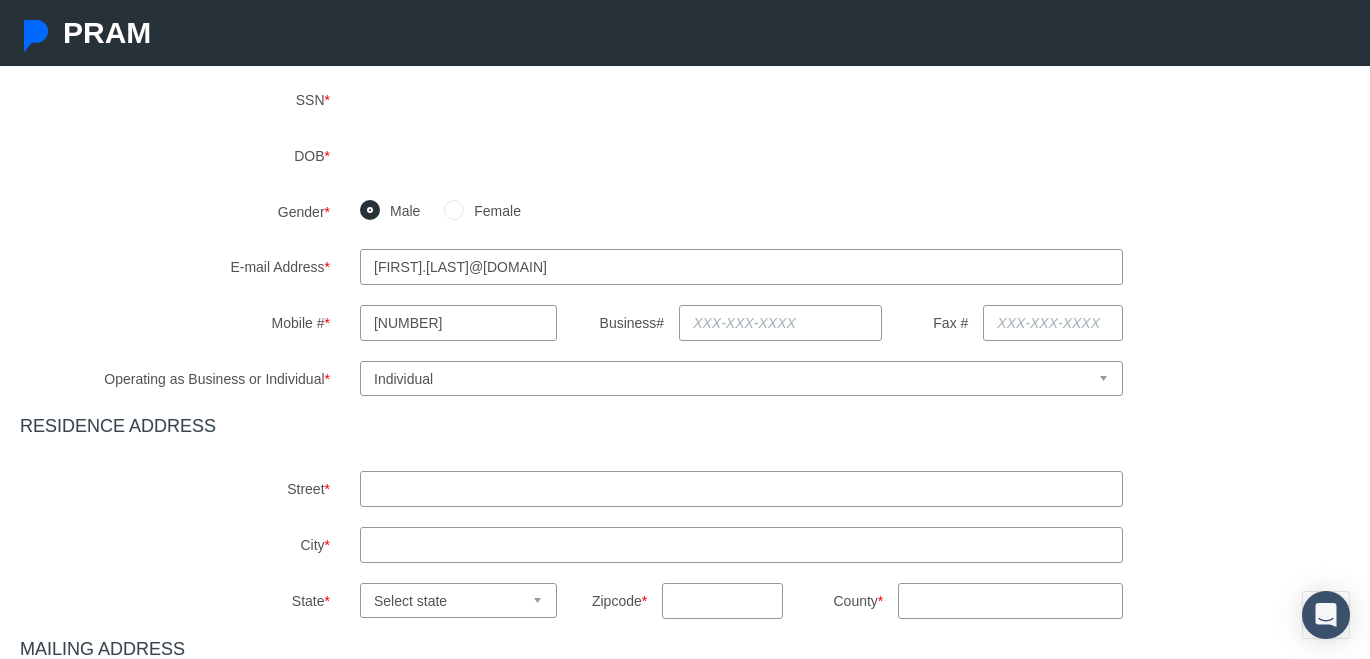 scroll, scrollTop: 445, scrollLeft: 0, axis: vertical 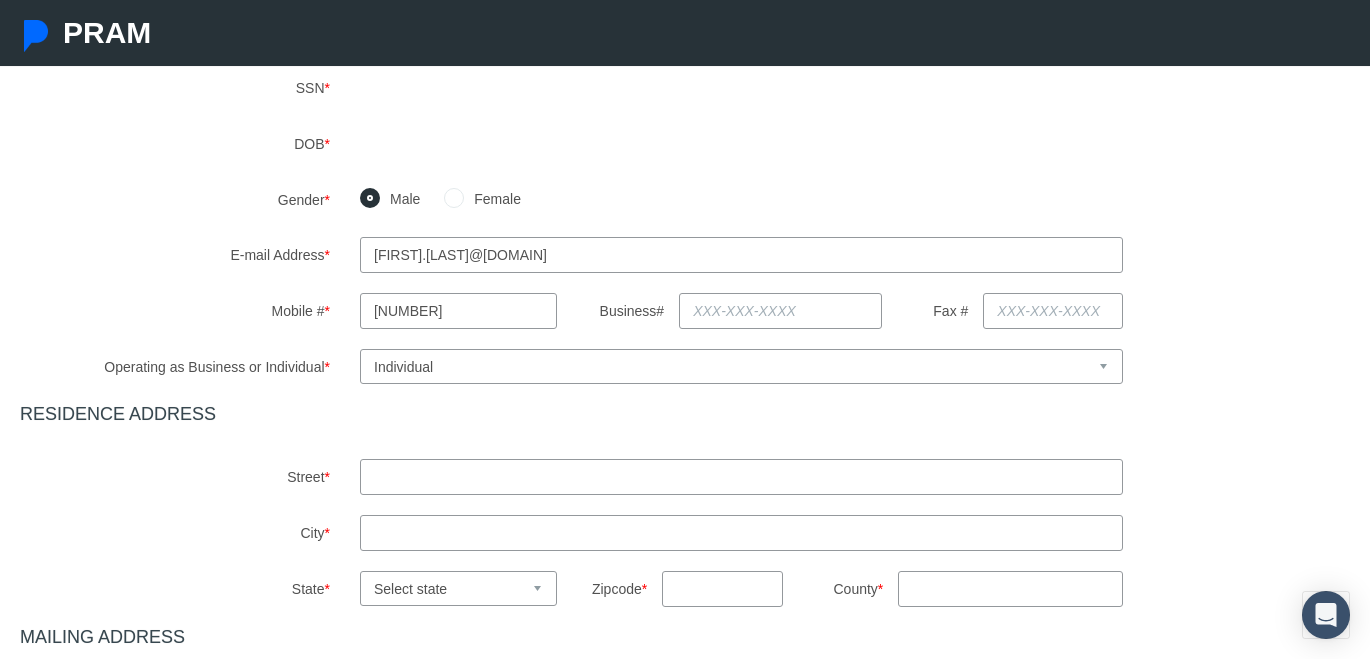 type on "[NUMBER]-[NUMBER]-[NUMBER]" 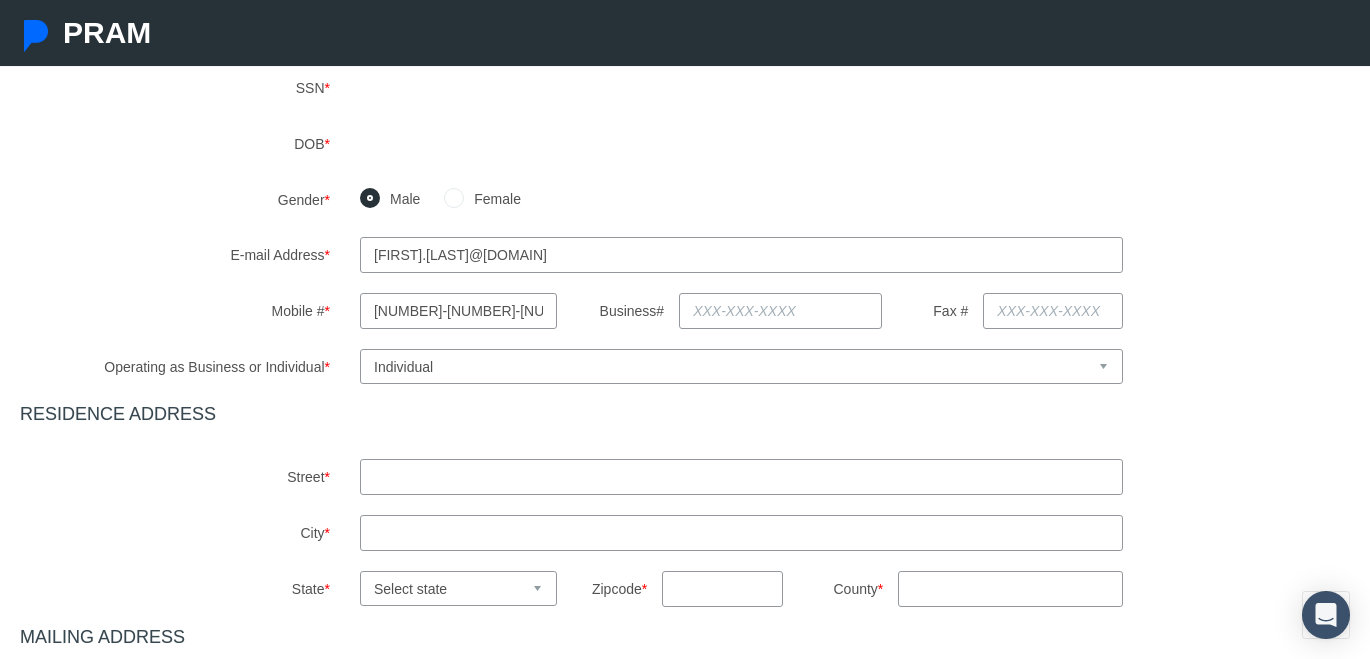 click at bounding box center (741, 477) 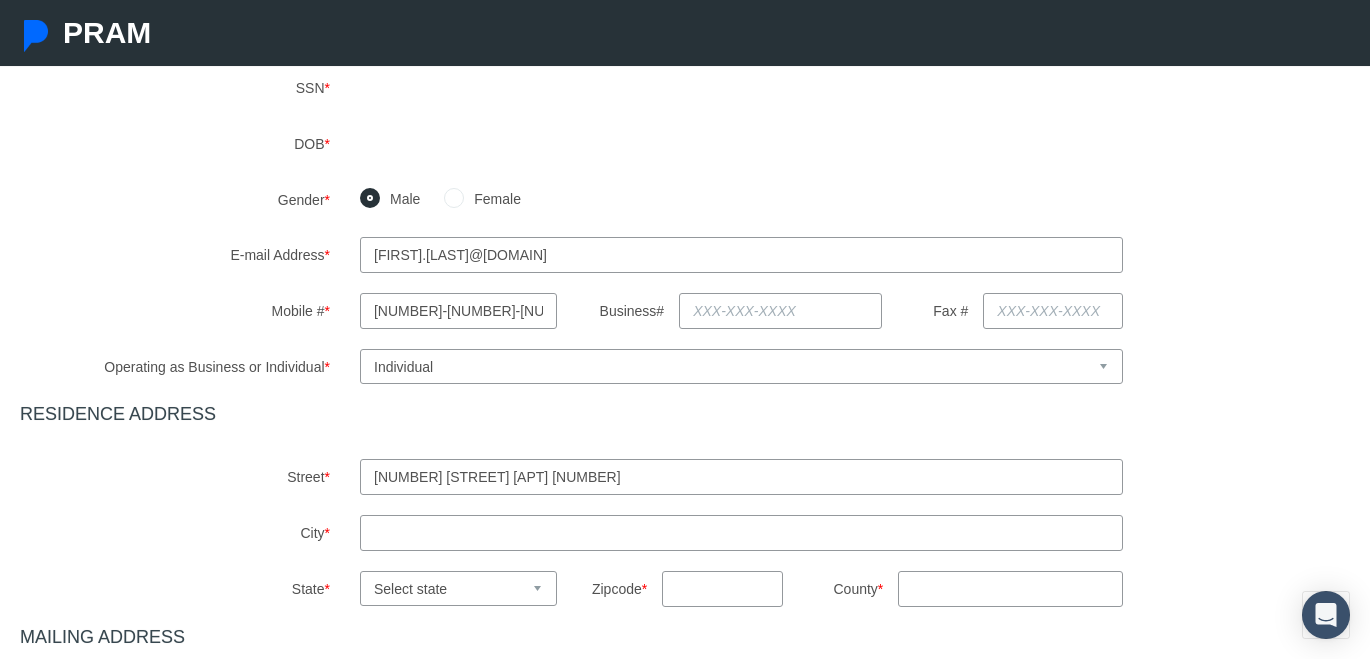 type on "[NUMBER] [STREET] [APT] [NUMBER]" 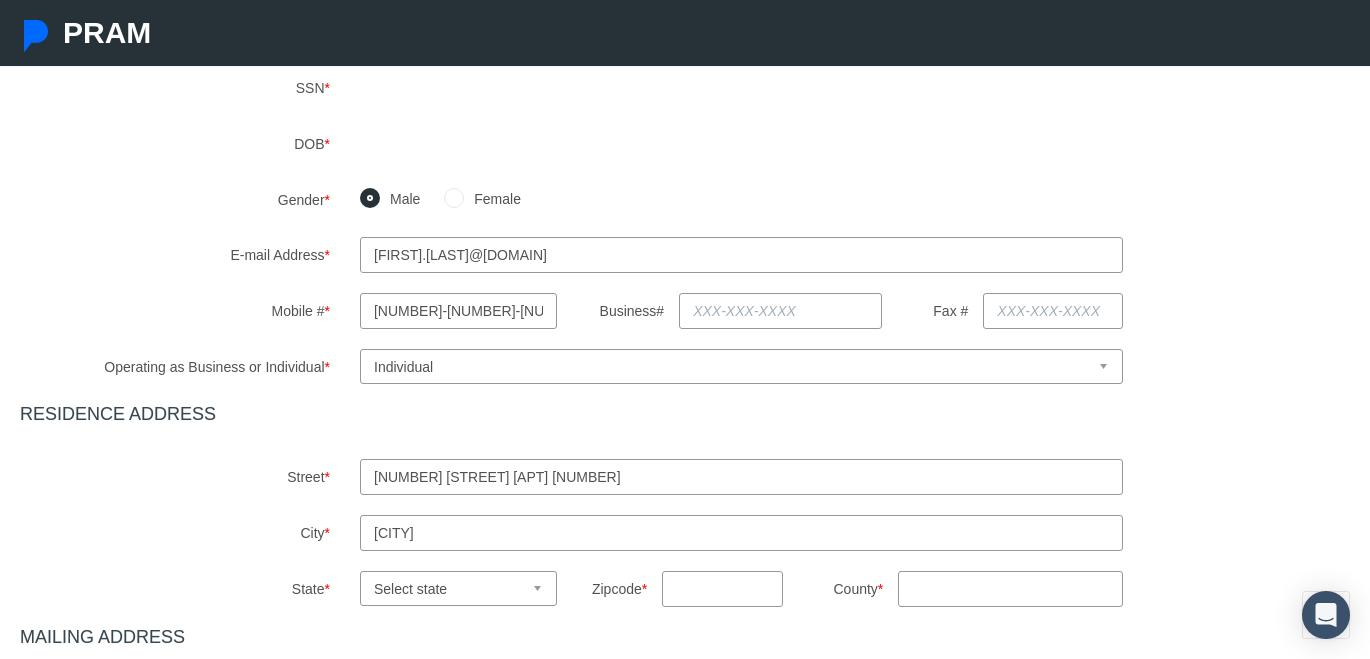 type on "[CITY]" 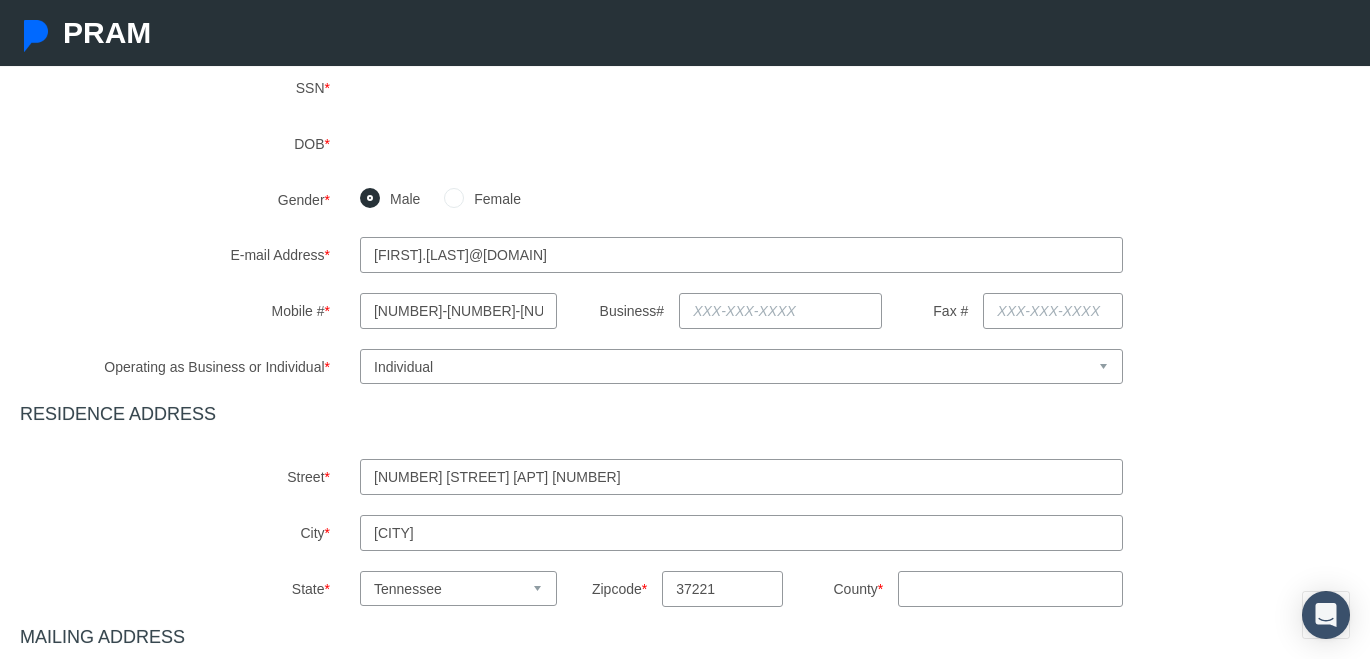 type on "37221" 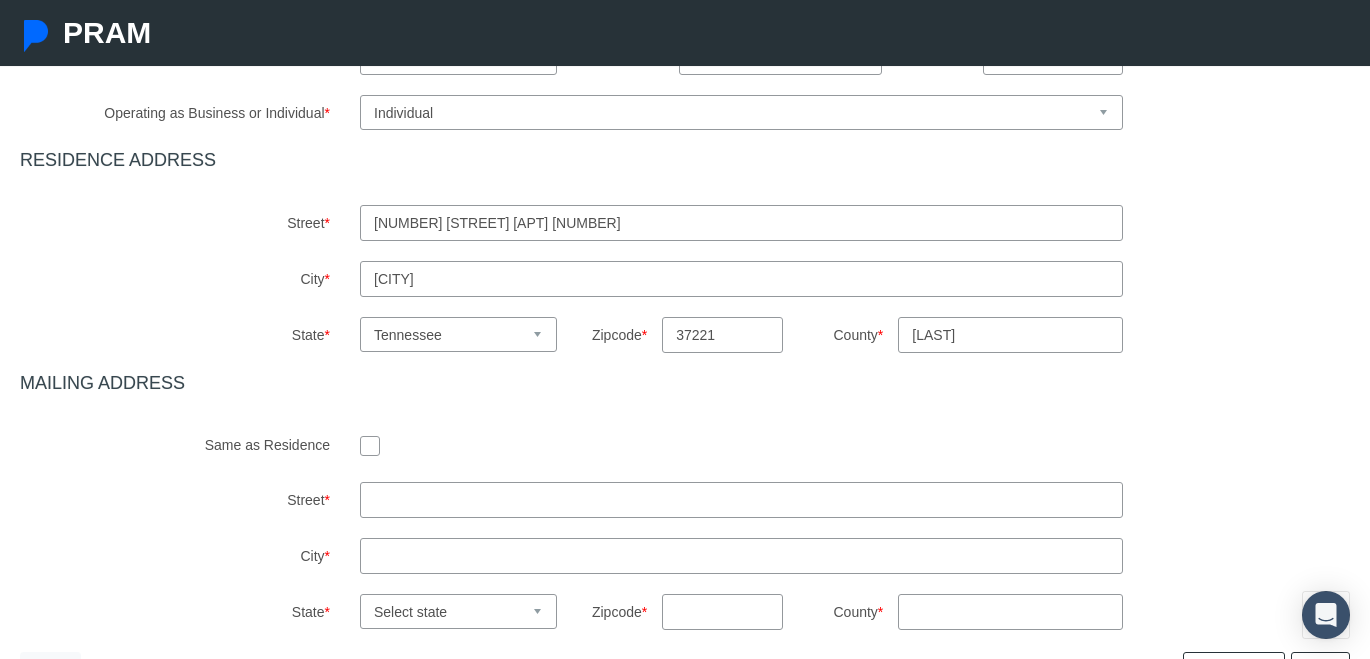 scroll, scrollTop: 703, scrollLeft: 0, axis: vertical 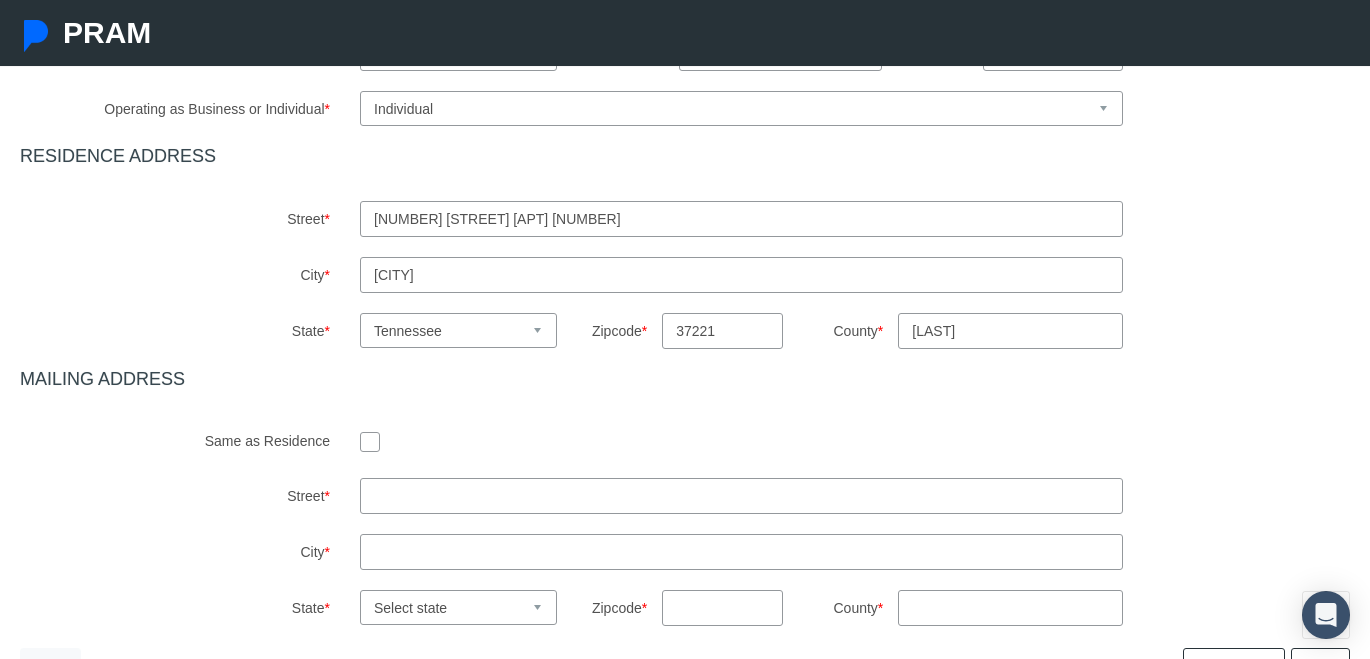 type on "[LAST]" 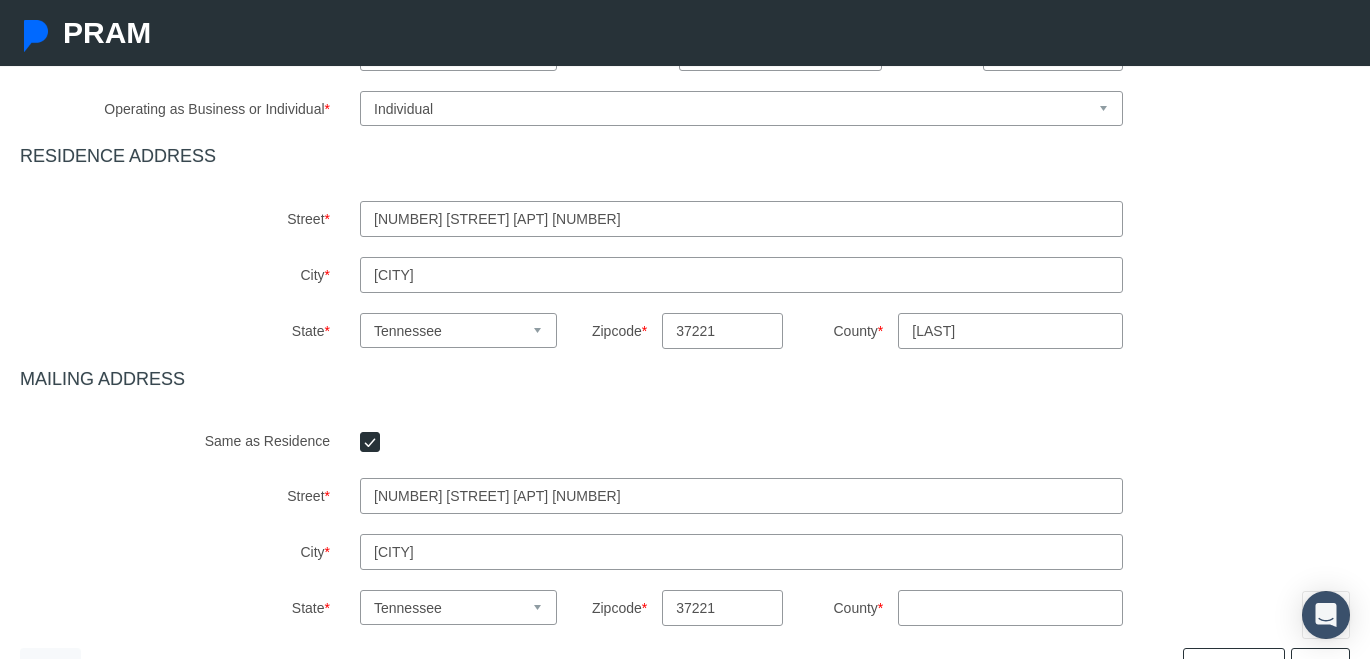 scroll, scrollTop: 684, scrollLeft: 0, axis: vertical 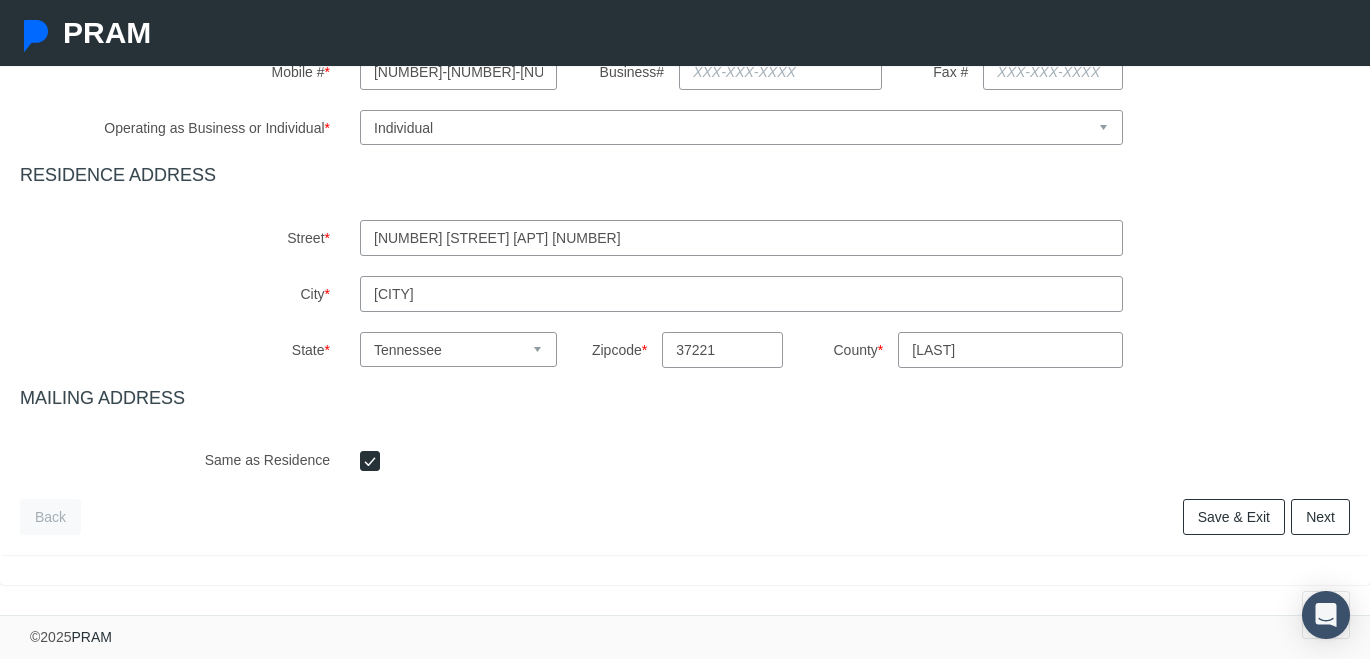 click on "Next" at bounding box center (1320, 517) 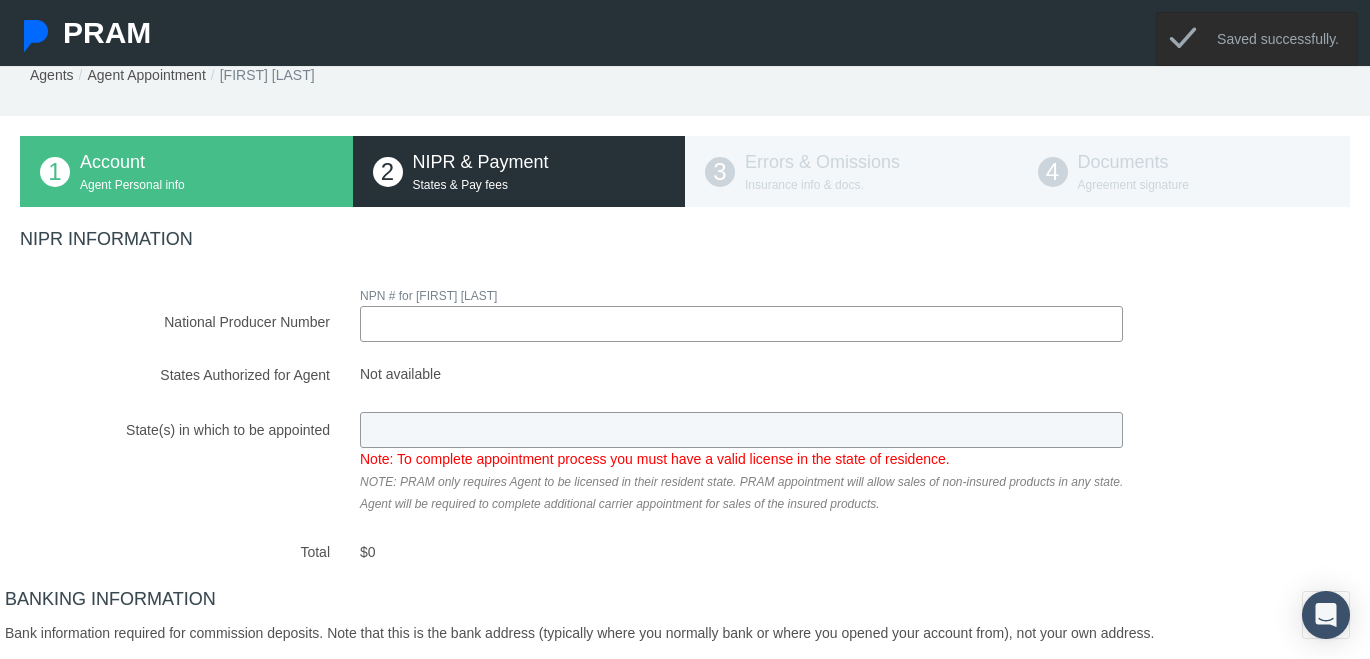 scroll, scrollTop: 0, scrollLeft: 0, axis: both 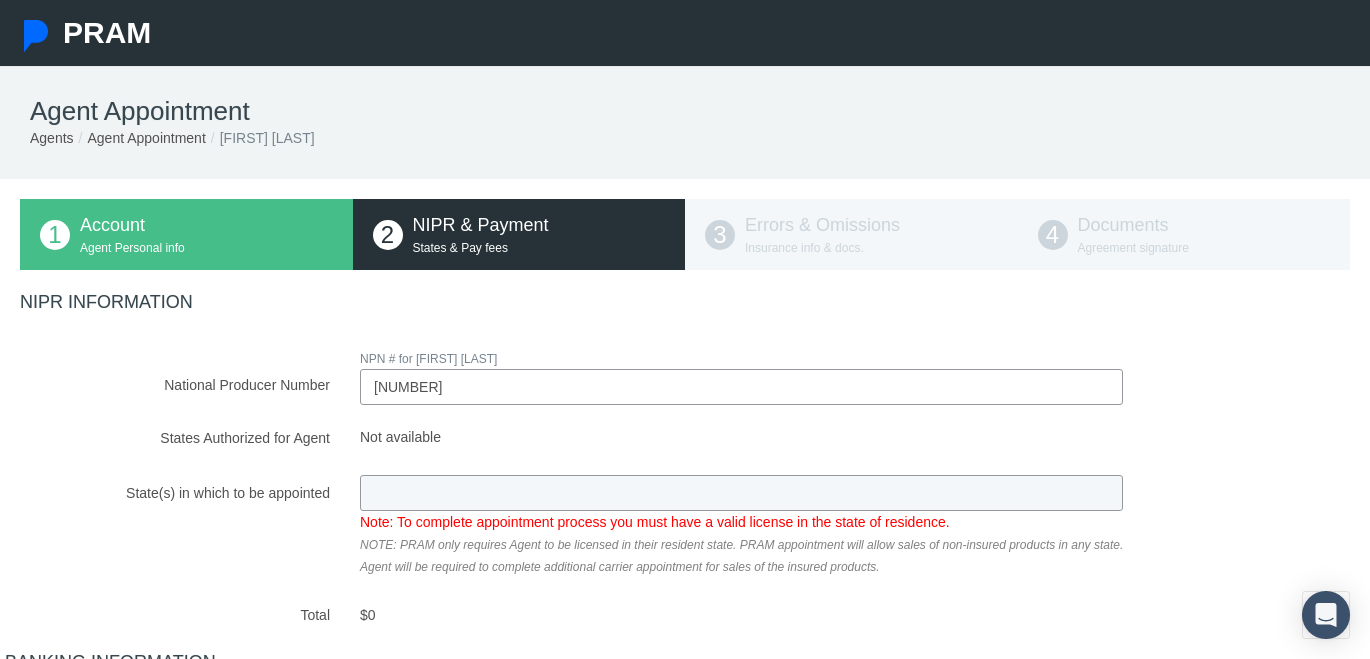 type on "[NUMBER]" 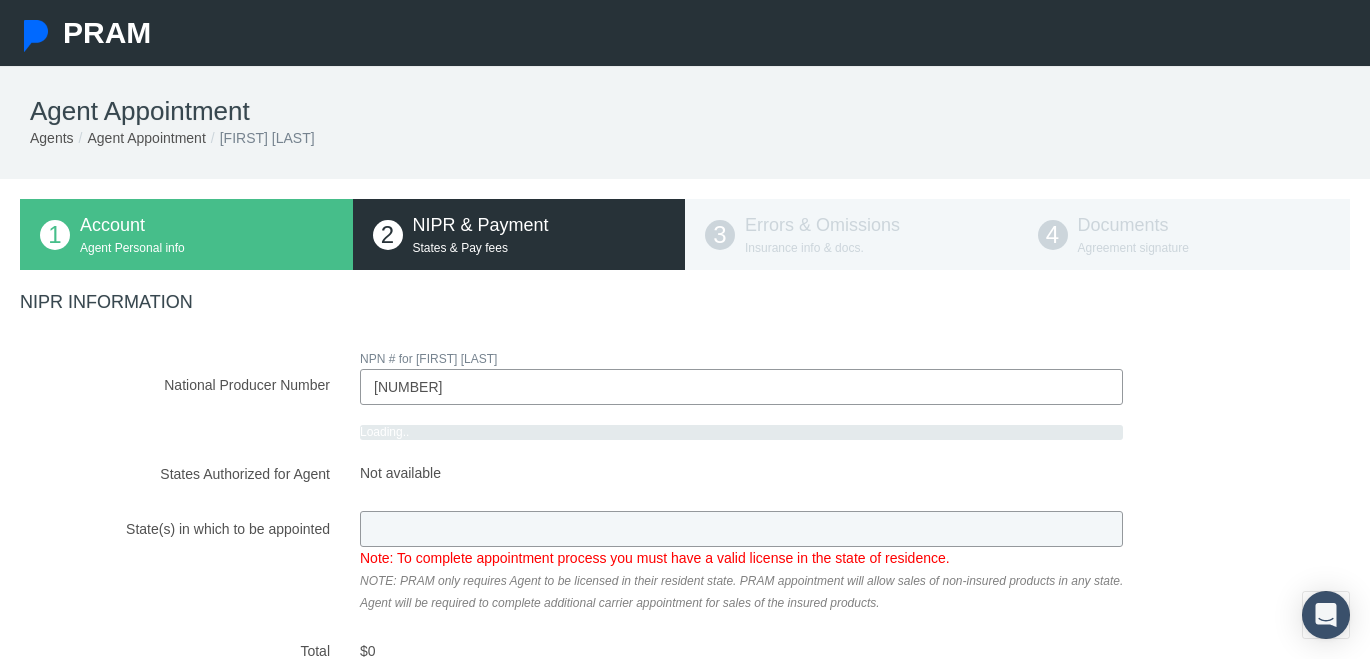 click on "NIPR INFORMATION
National Producer Number
NPN # for [FIRST] [LAST]
[NUMBER]
Loading.." at bounding box center [685, 648] 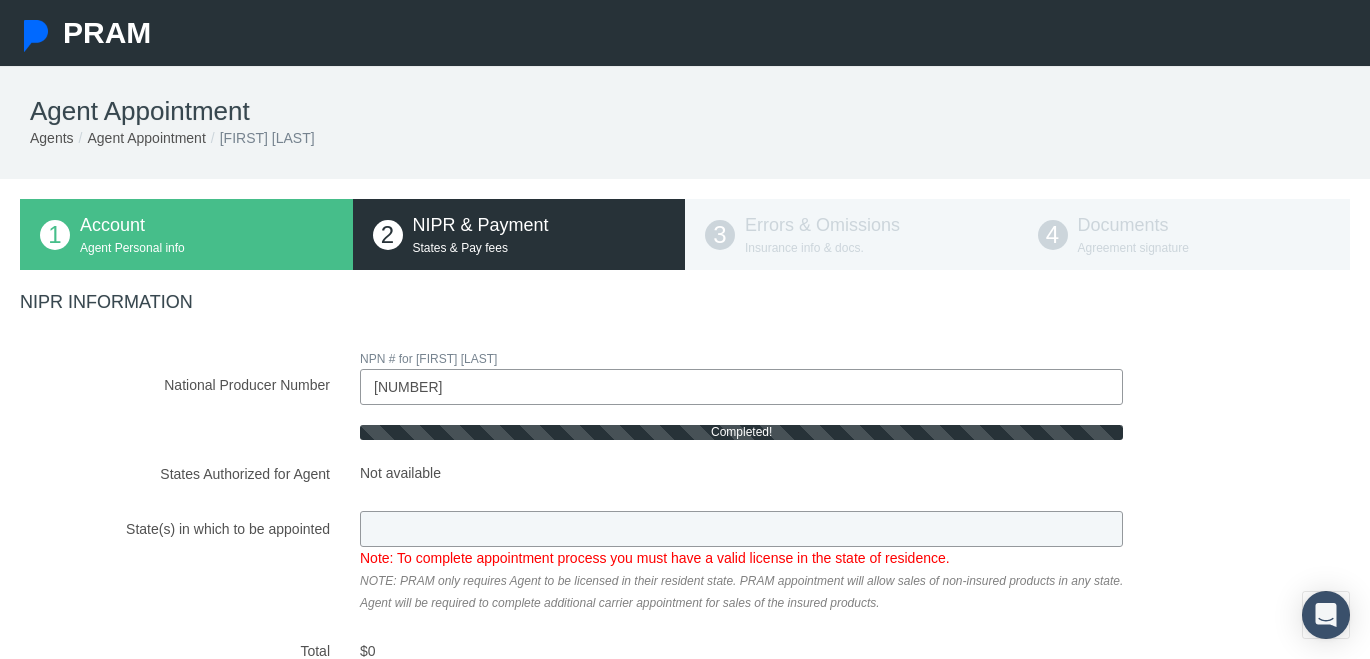type on "TN" 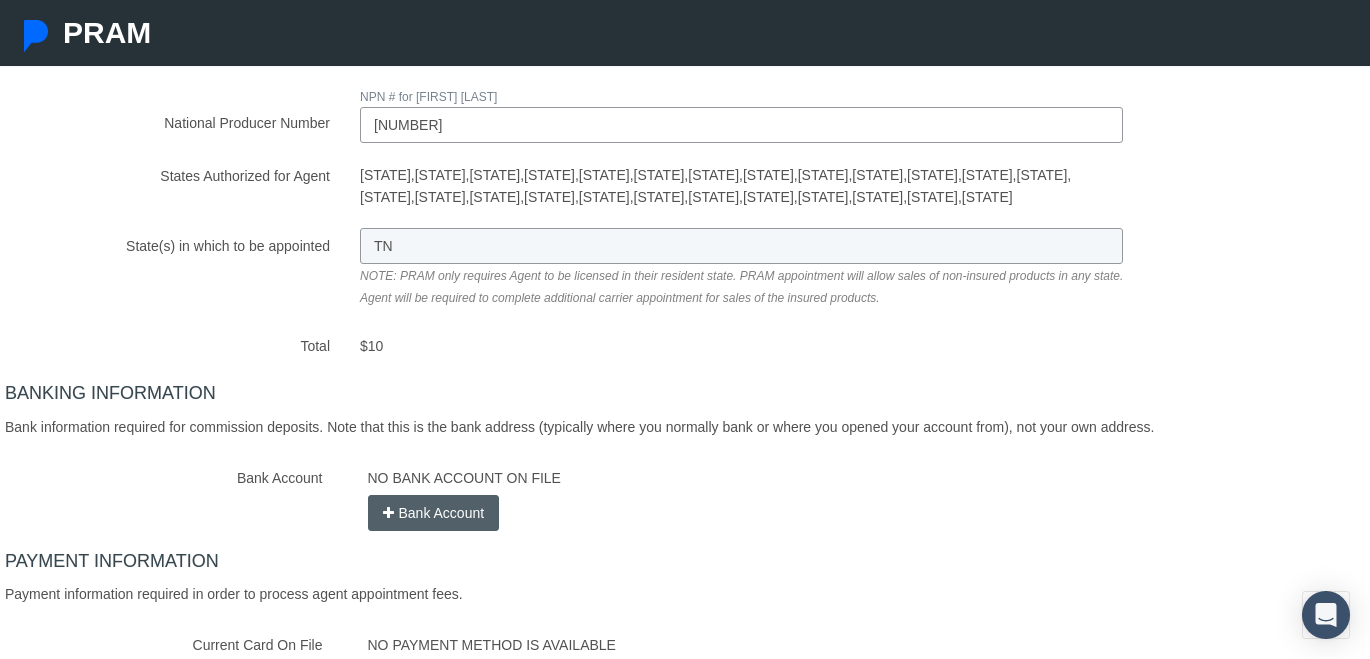 scroll, scrollTop: 271, scrollLeft: 0, axis: vertical 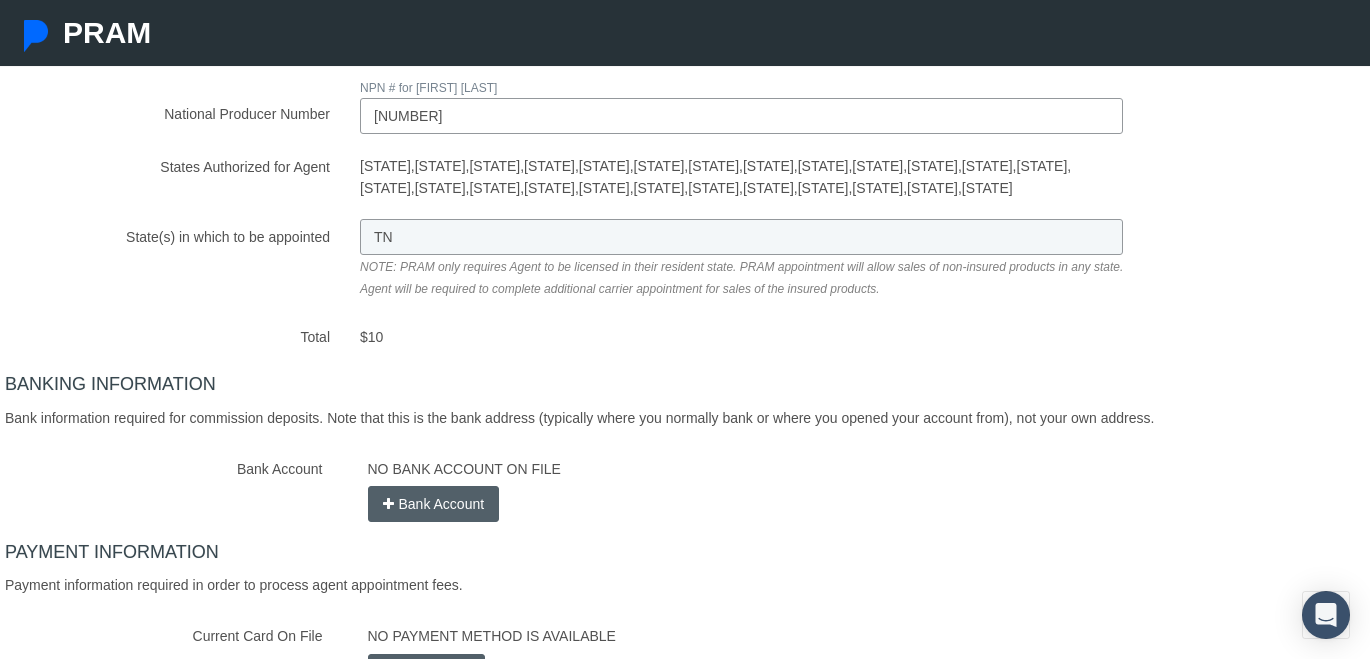 click on "Bank Account" at bounding box center [434, 504] 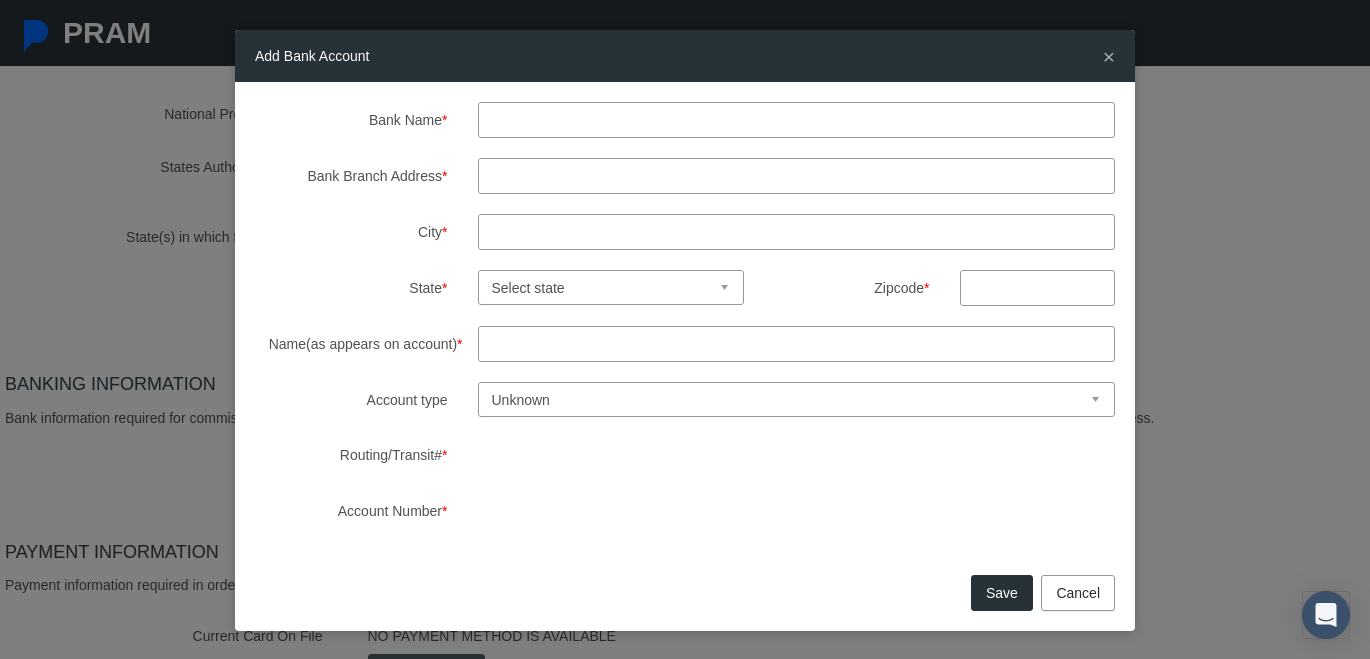 click on "Bank Name  *" at bounding box center (797, 120) 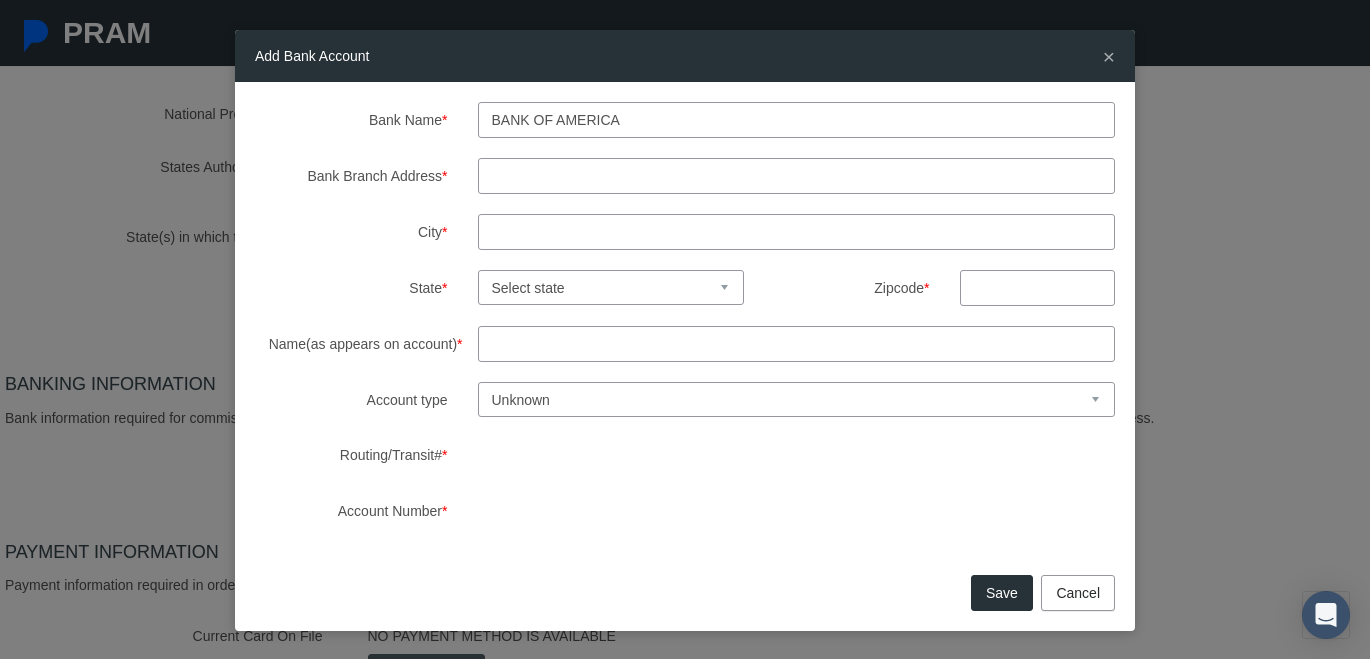 type on "Bank of america" 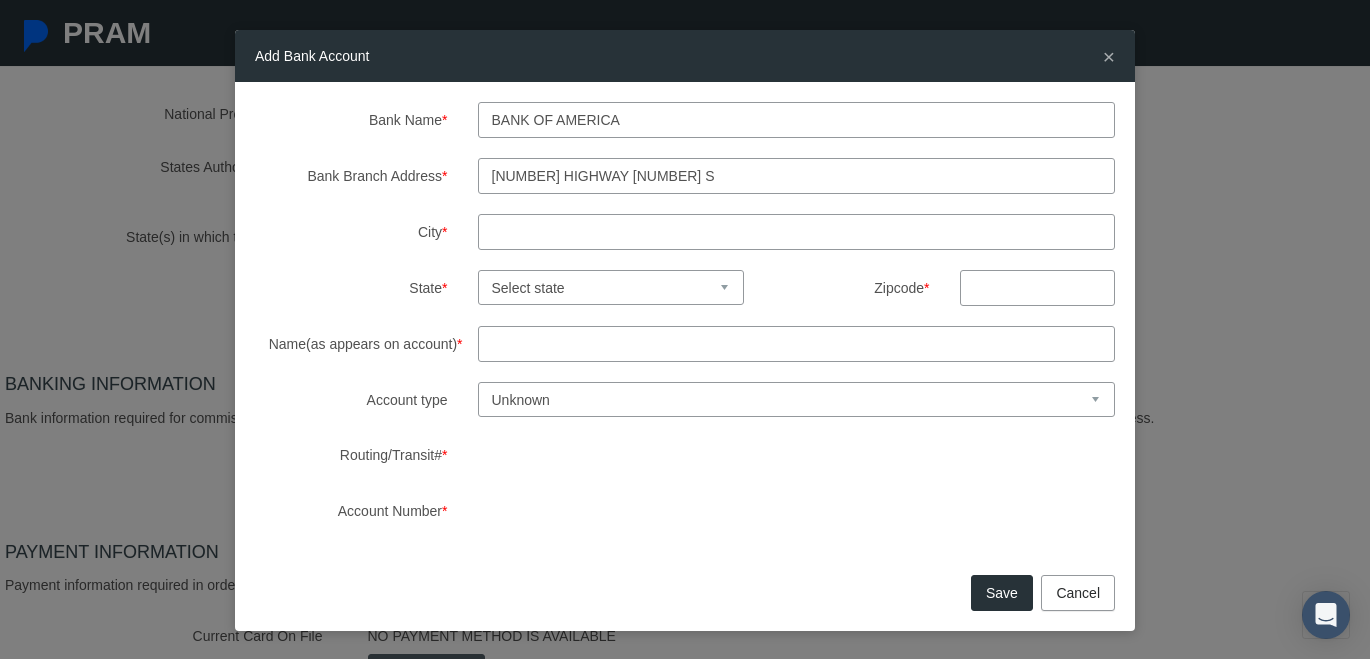 type on "[NUMBER] highway [NUMBER] s" 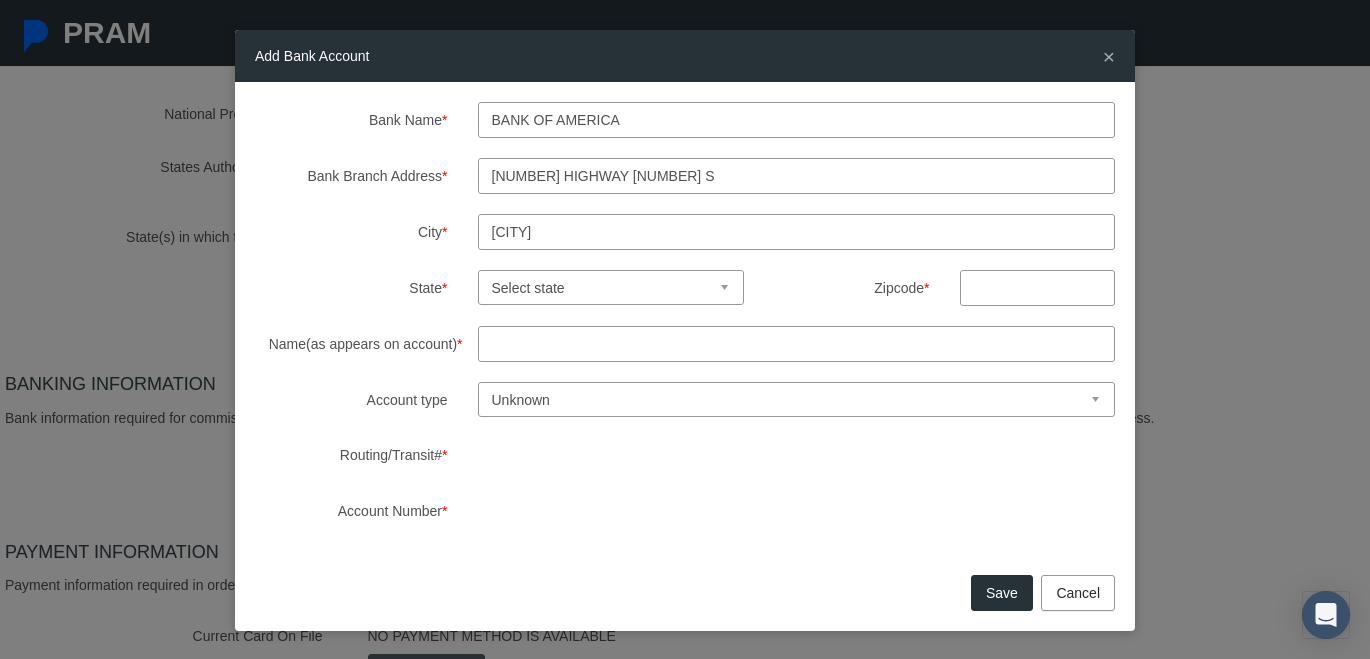 type on "[CITY]" 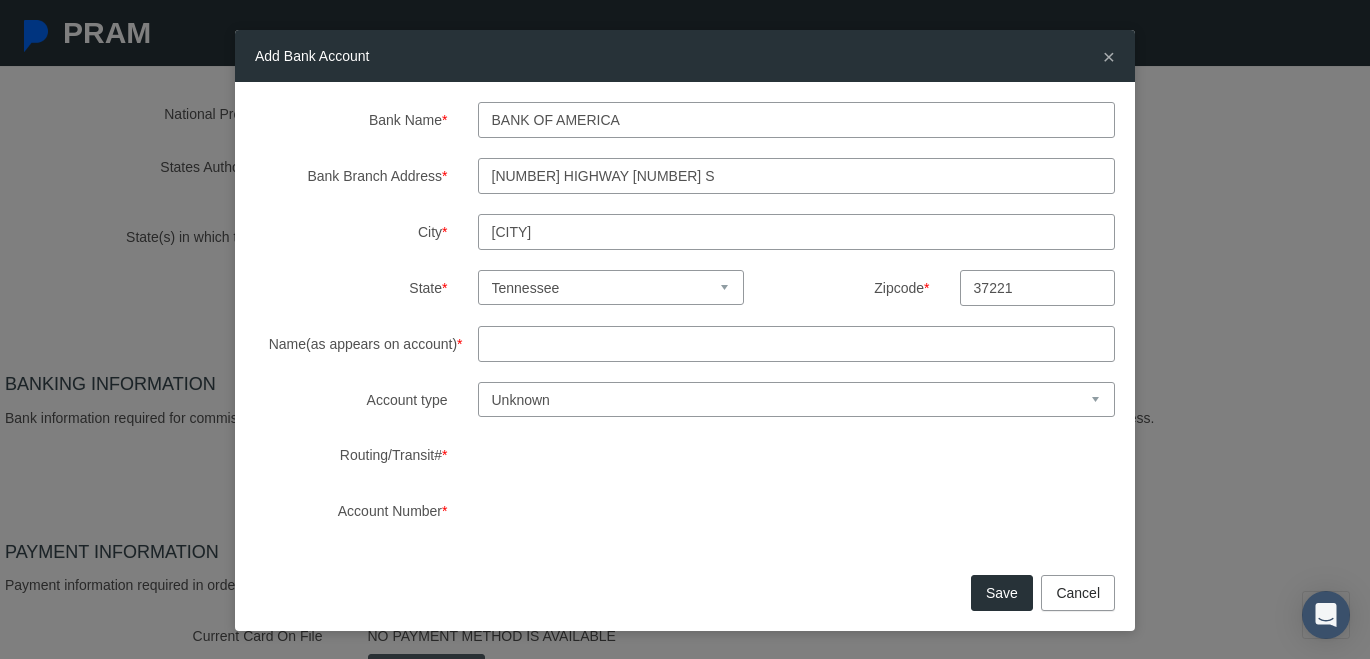 type on "37221" 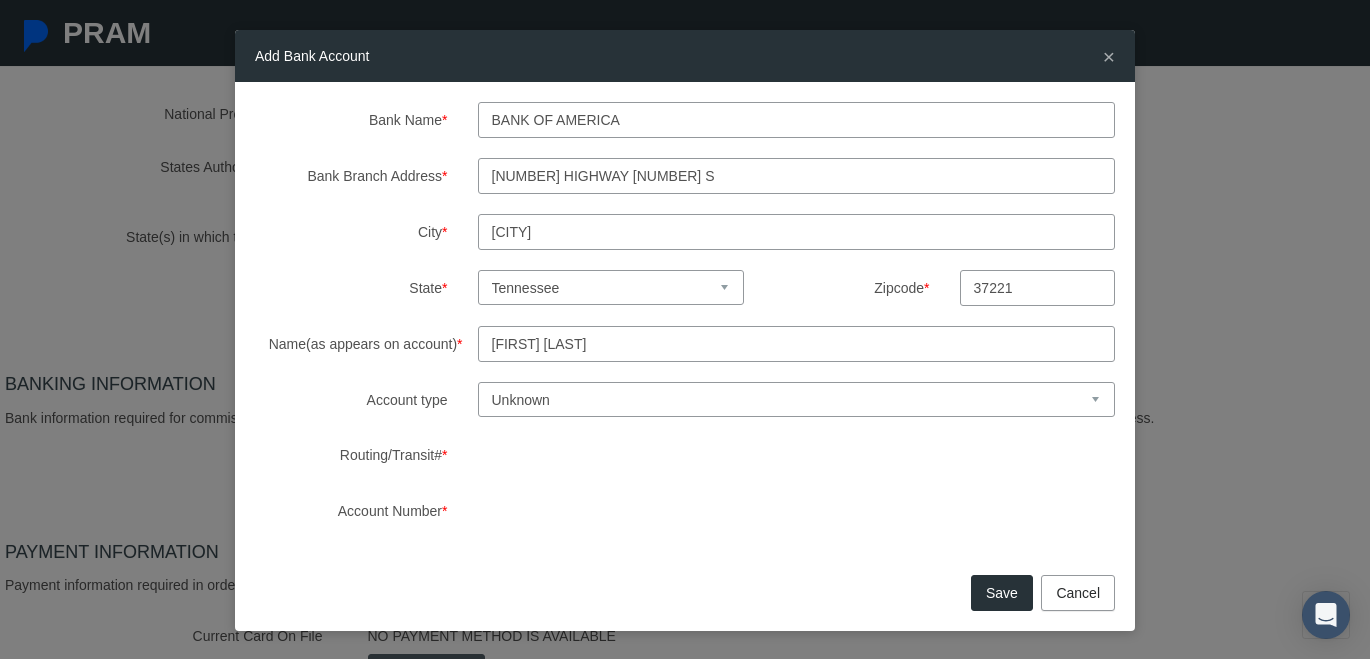 type on "[FIRST] [LAST]" 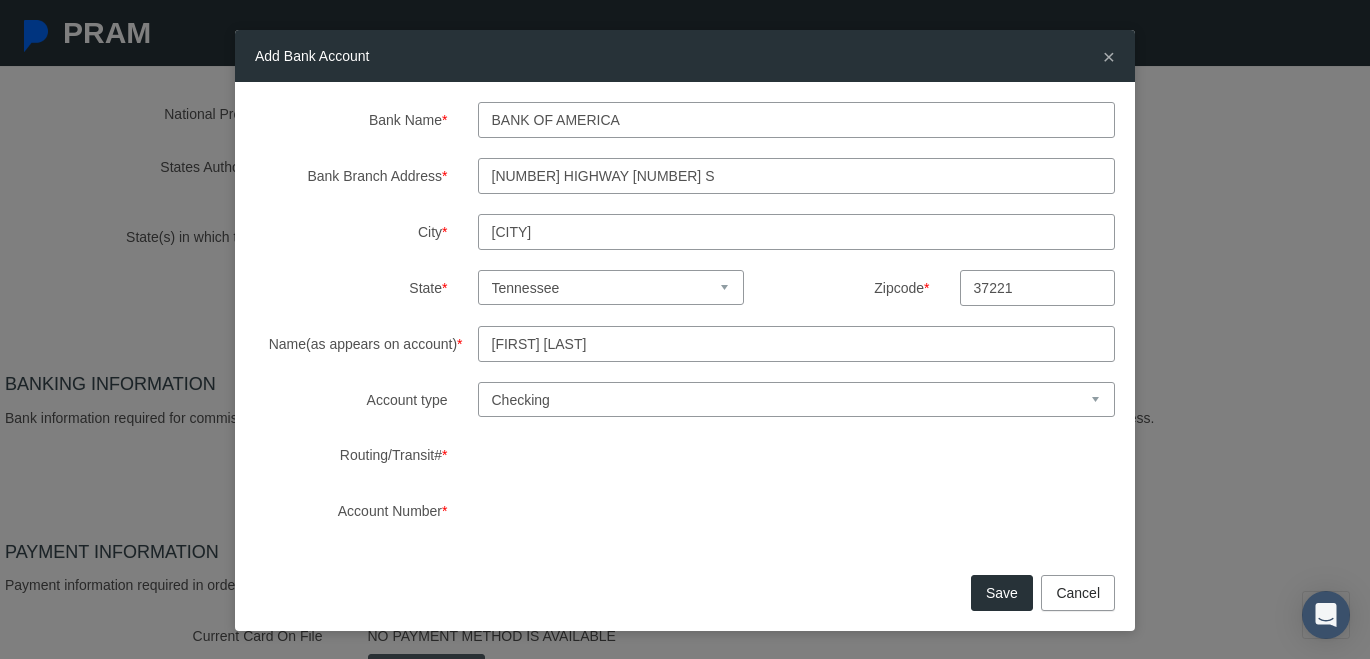 click on "Save" at bounding box center (1002, 593) 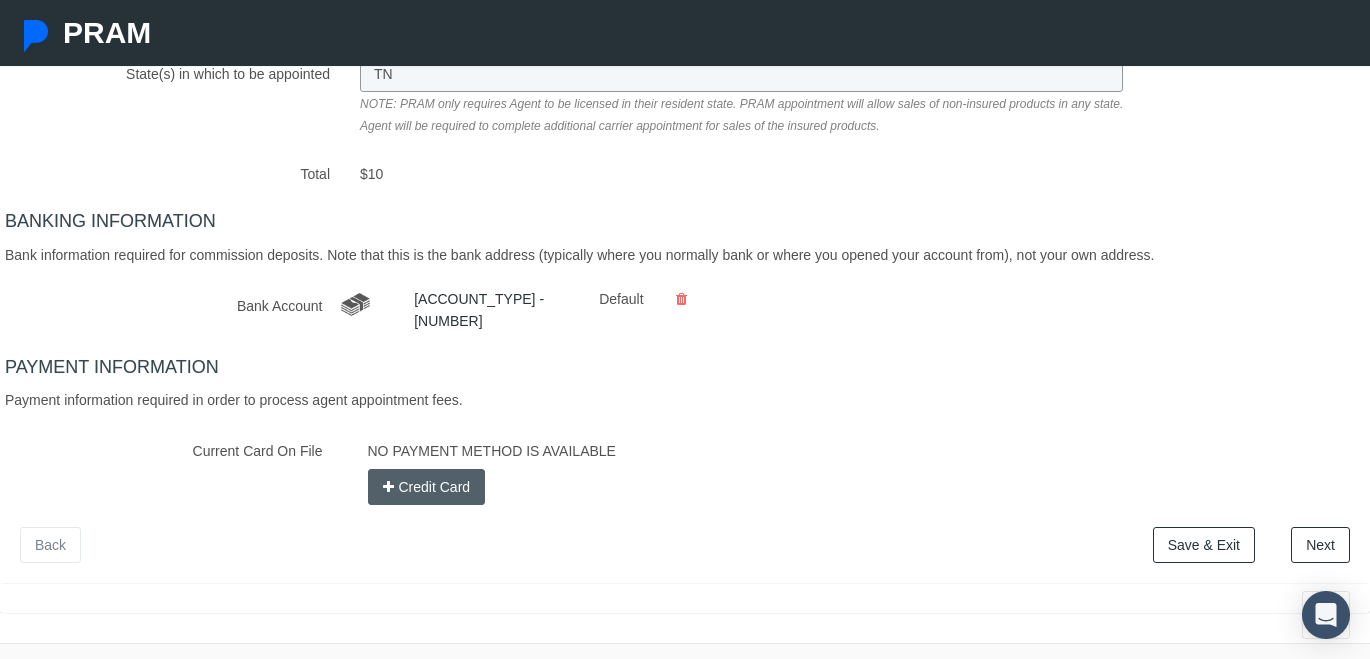 scroll, scrollTop: 436, scrollLeft: 0, axis: vertical 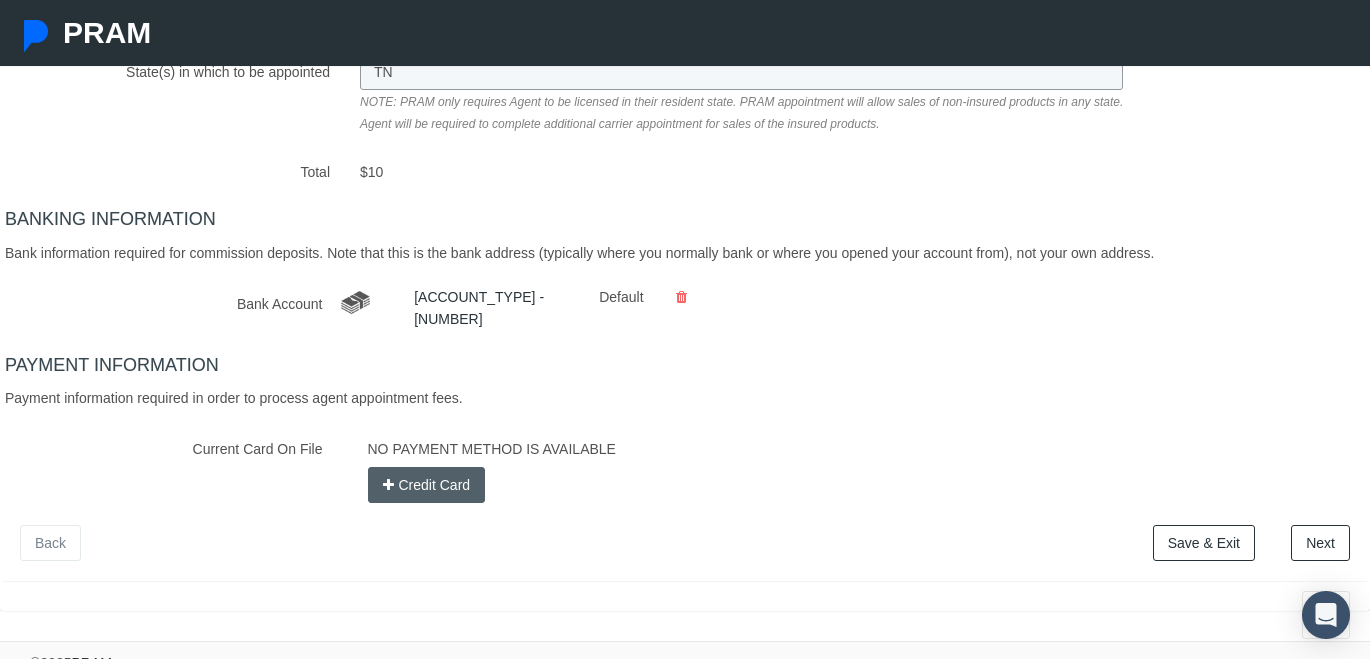 click on "Credit Card" at bounding box center (427, 485) 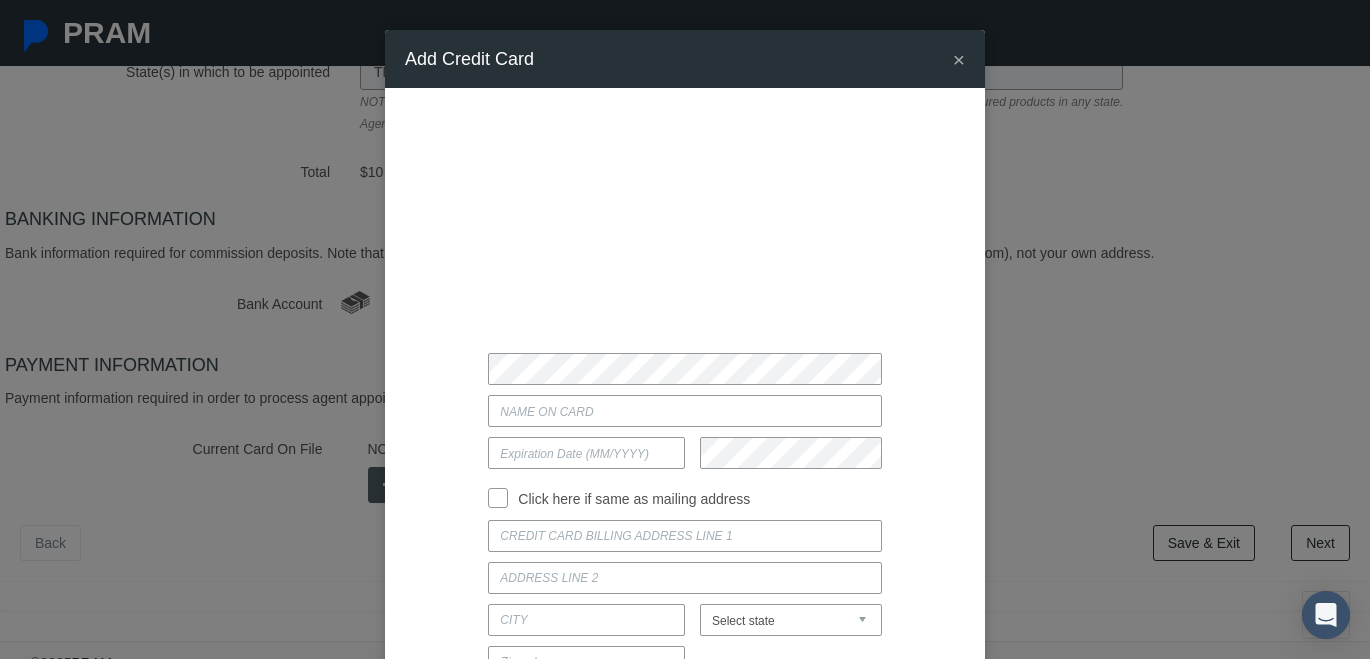 click on "Current Card On File" at bounding box center (684, 411) 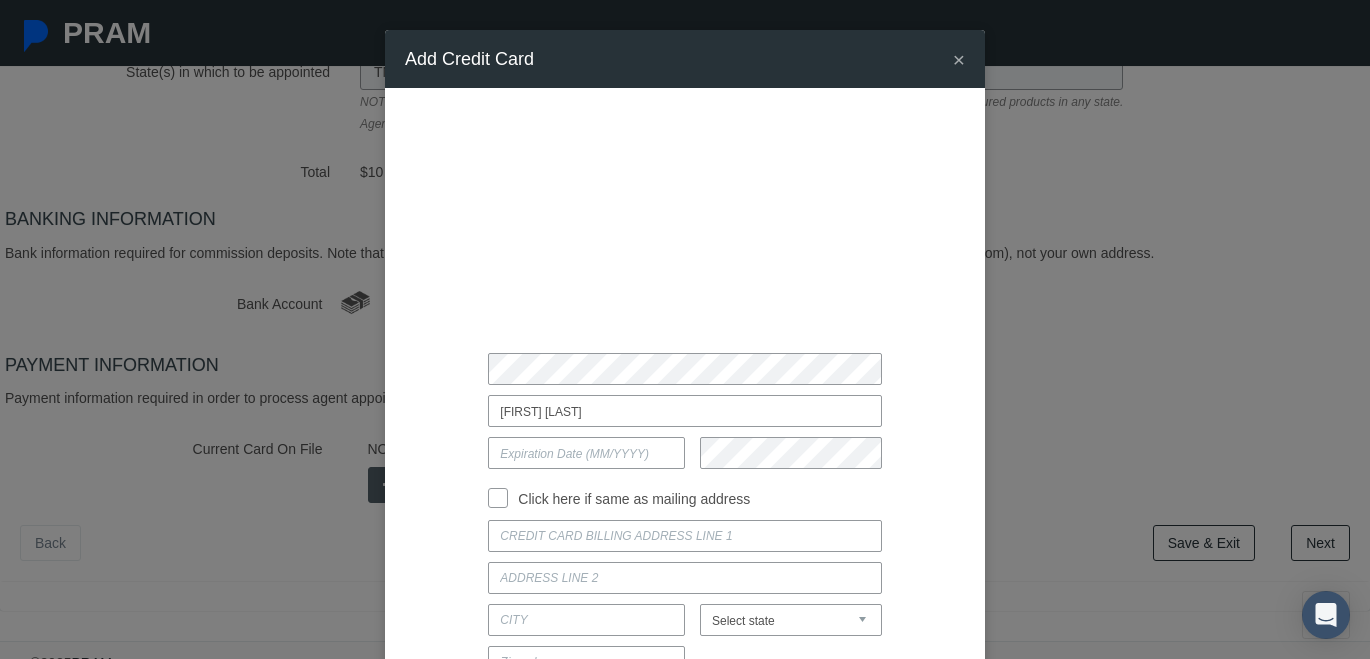 click at bounding box center [586, 453] 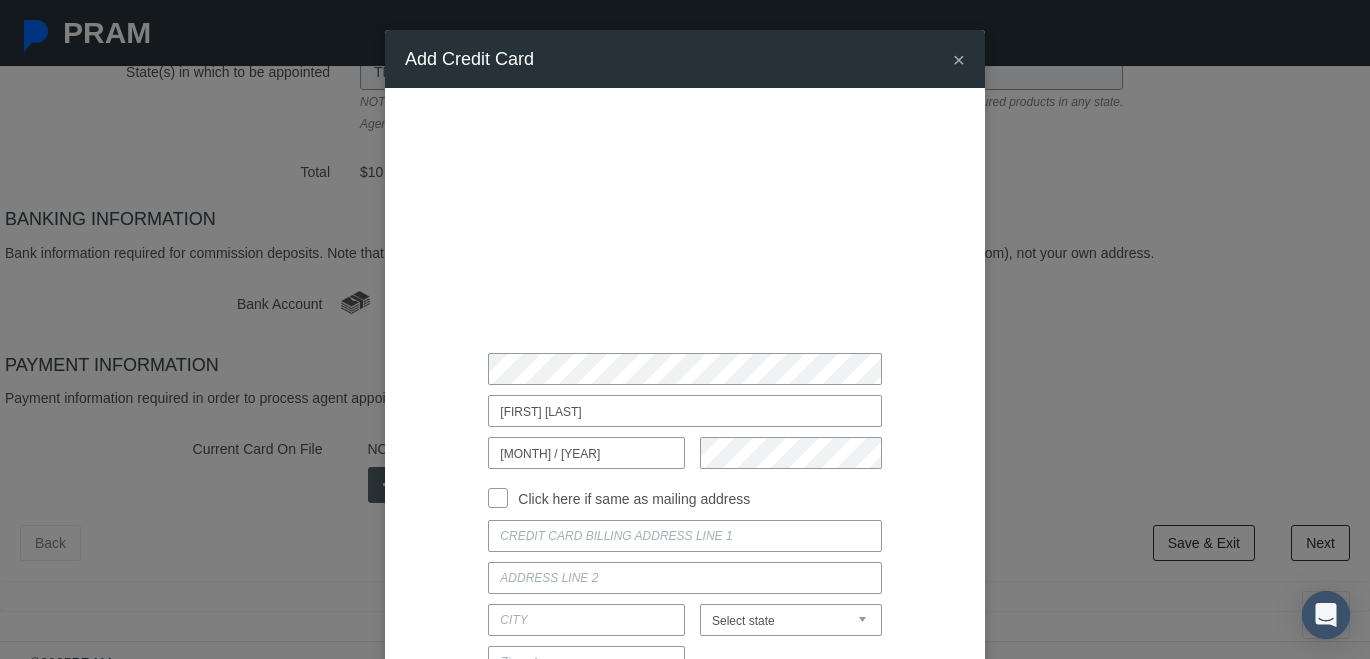 type on "[MONTH] / [YEAR]" 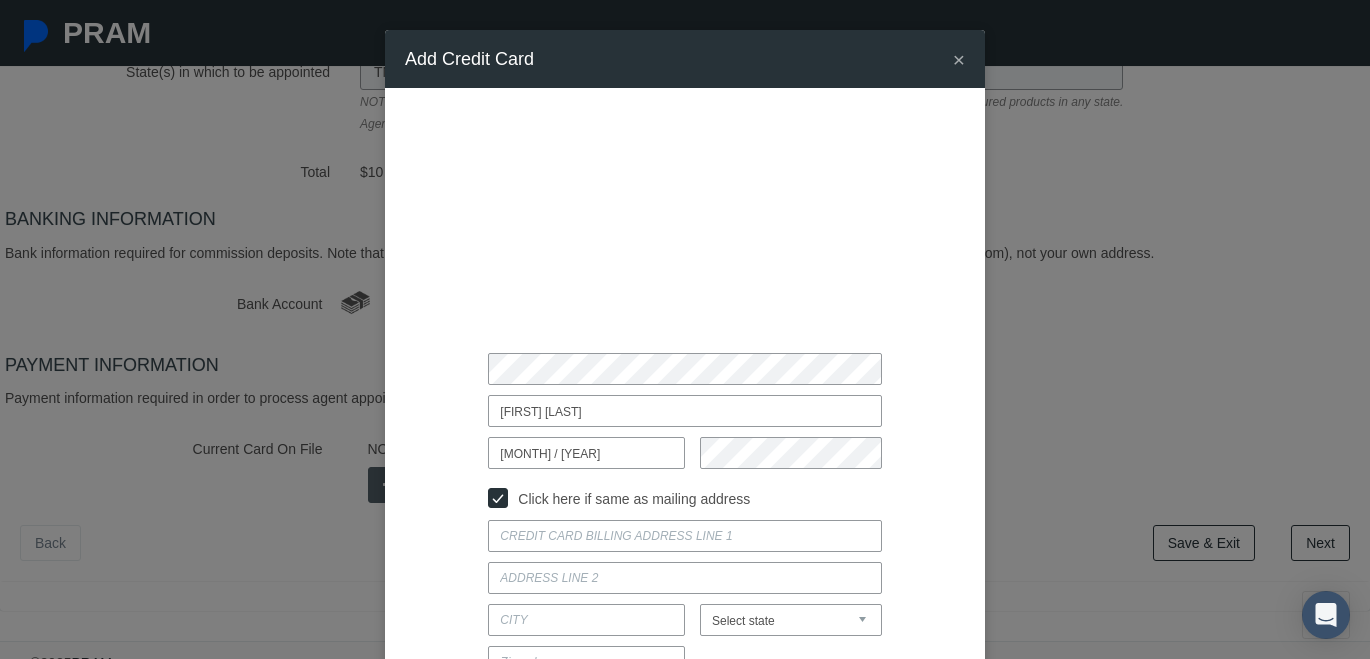 type on "[NUMBER] [STREET] [APT] [NUMBER]" 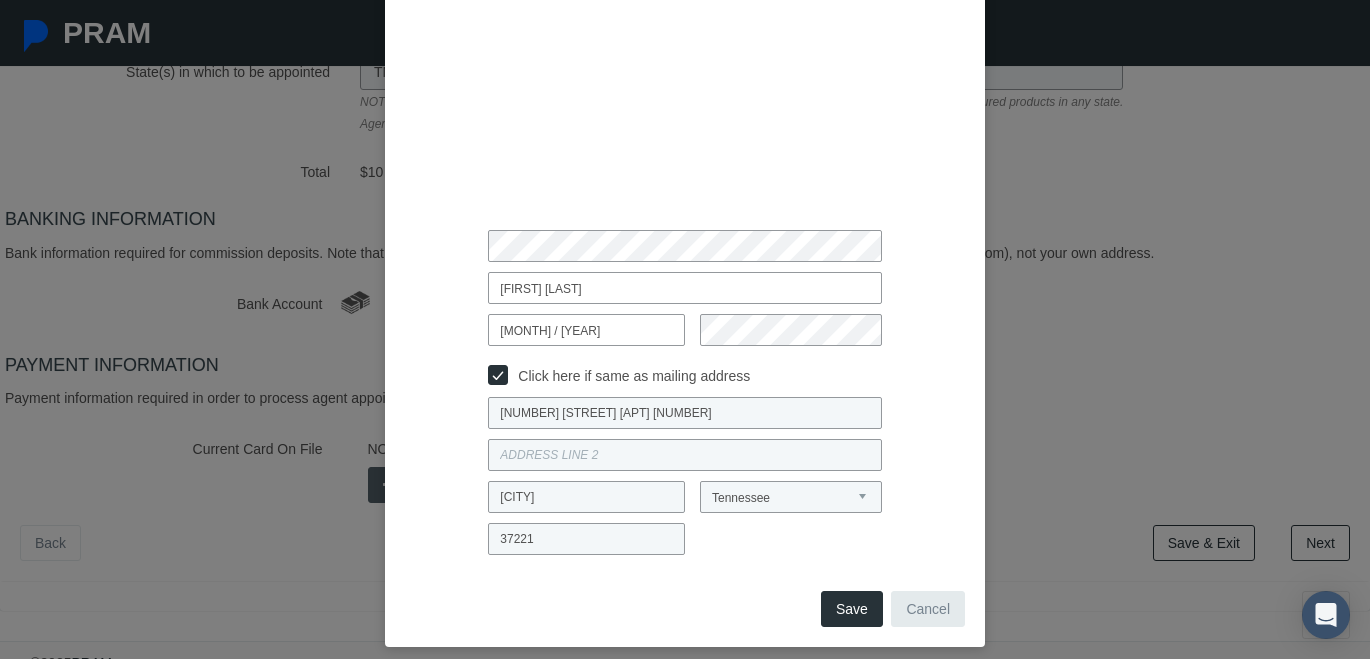 scroll, scrollTop: 141, scrollLeft: 0, axis: vertical 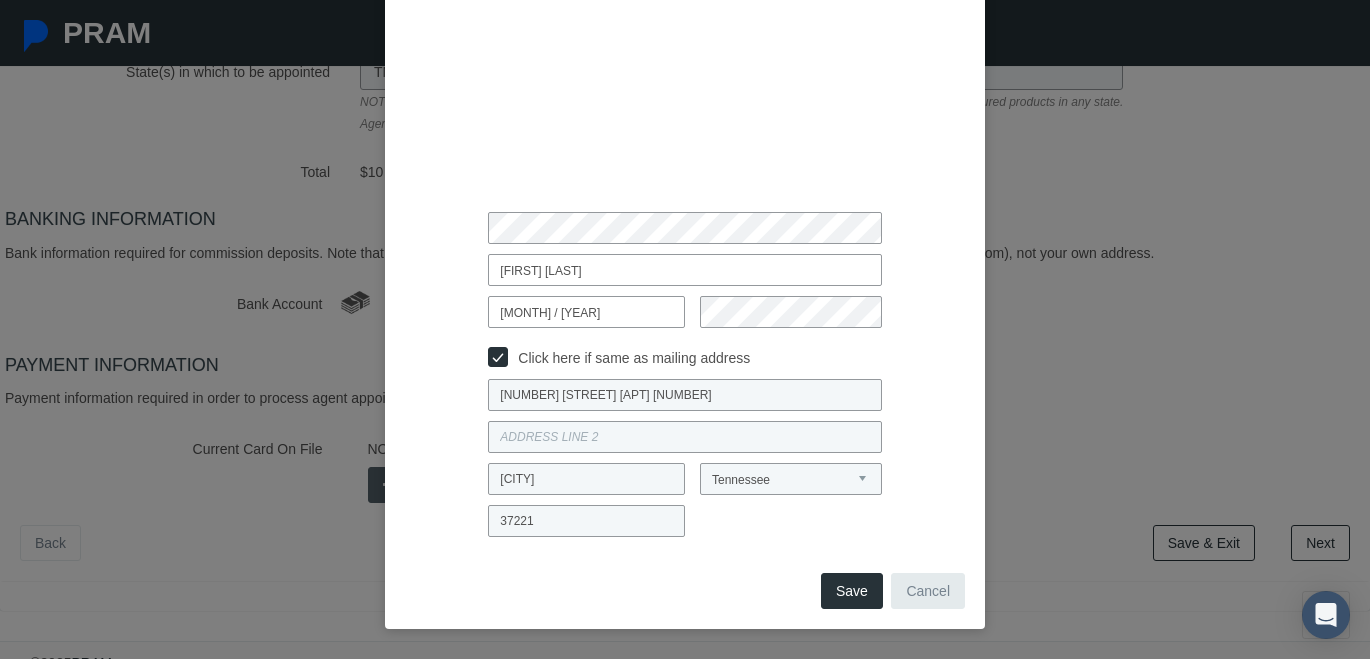 click on "Save" at bounding box center [852, 591] 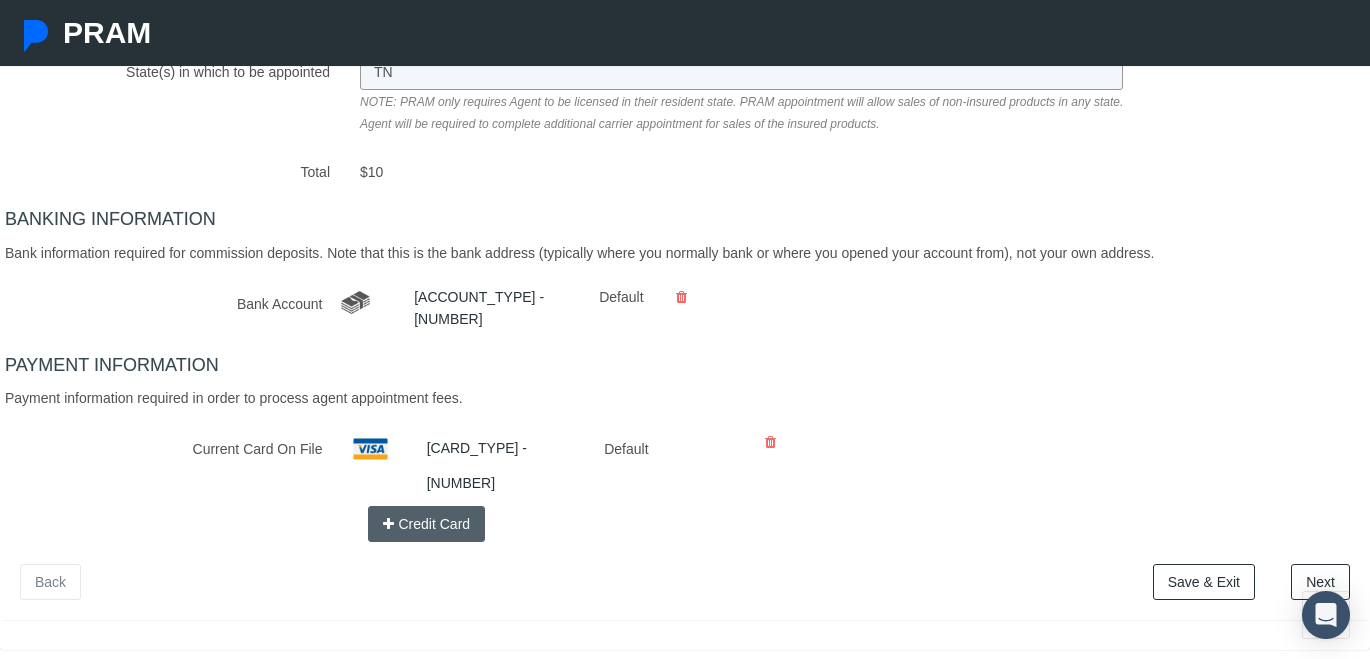 click on "Next" at bounding box center (1320, 582) 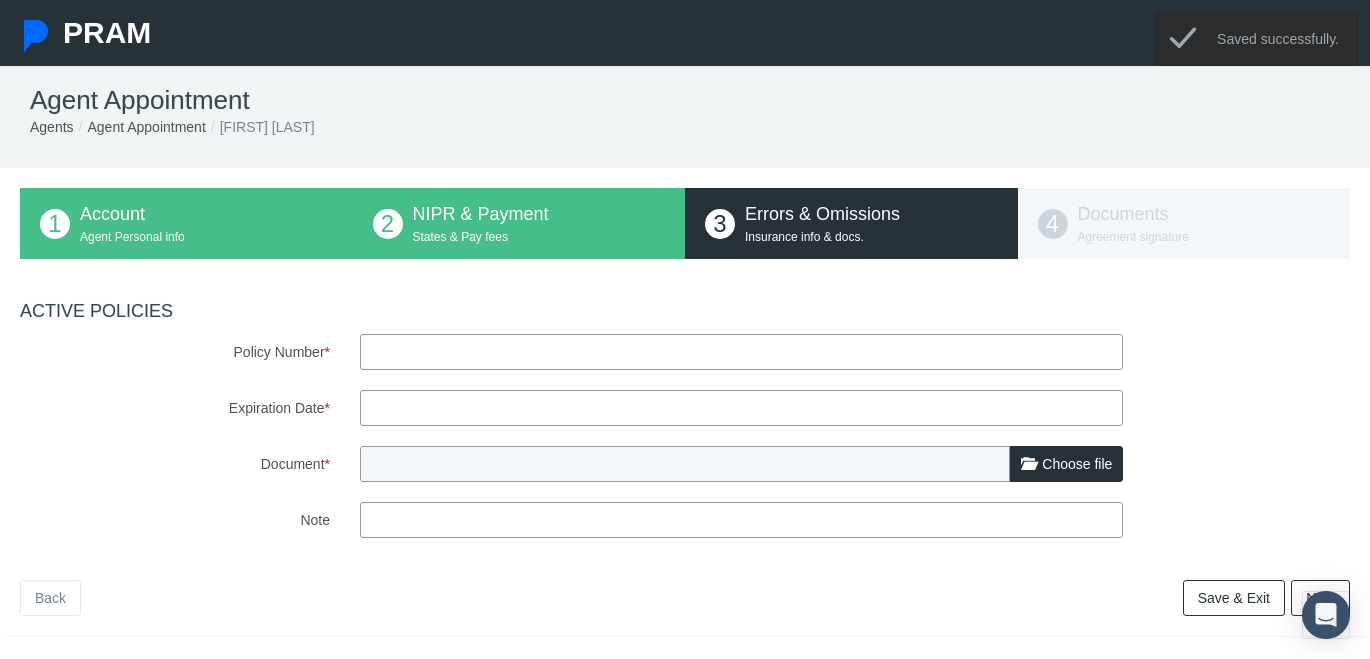 scroll, scrollTop: 0, scrollLeft: 0, axis: both 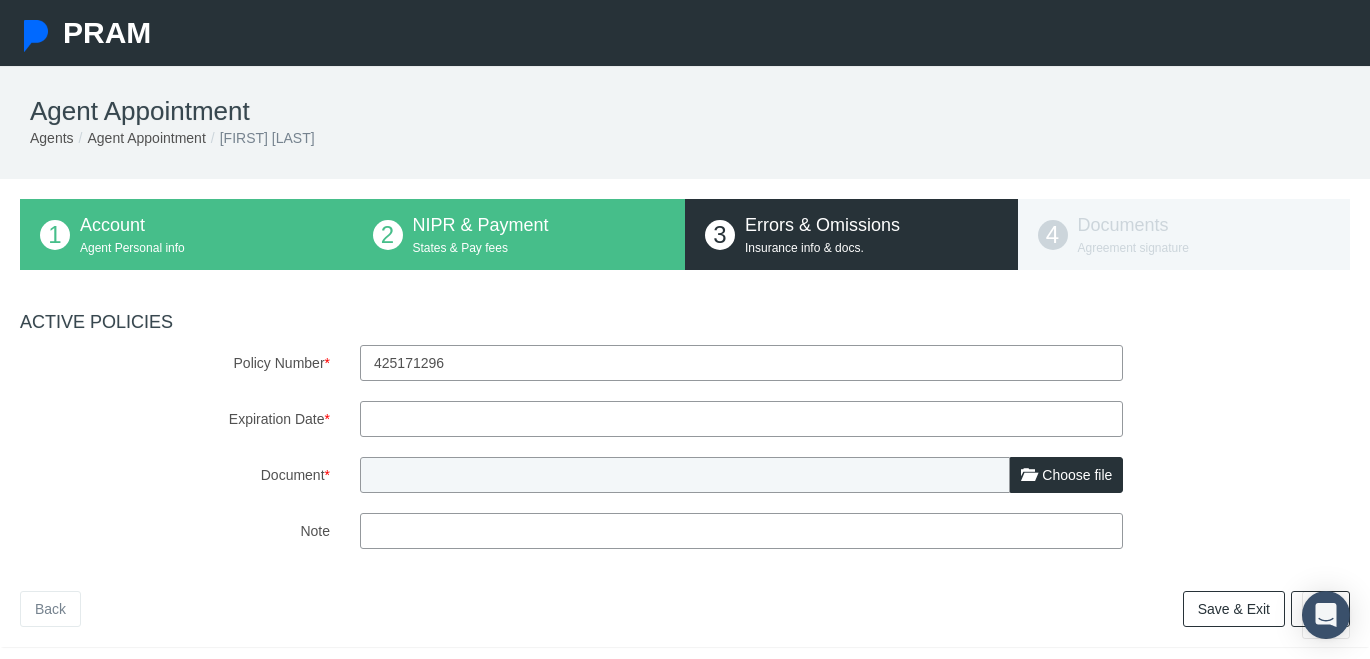 type on "425171296" 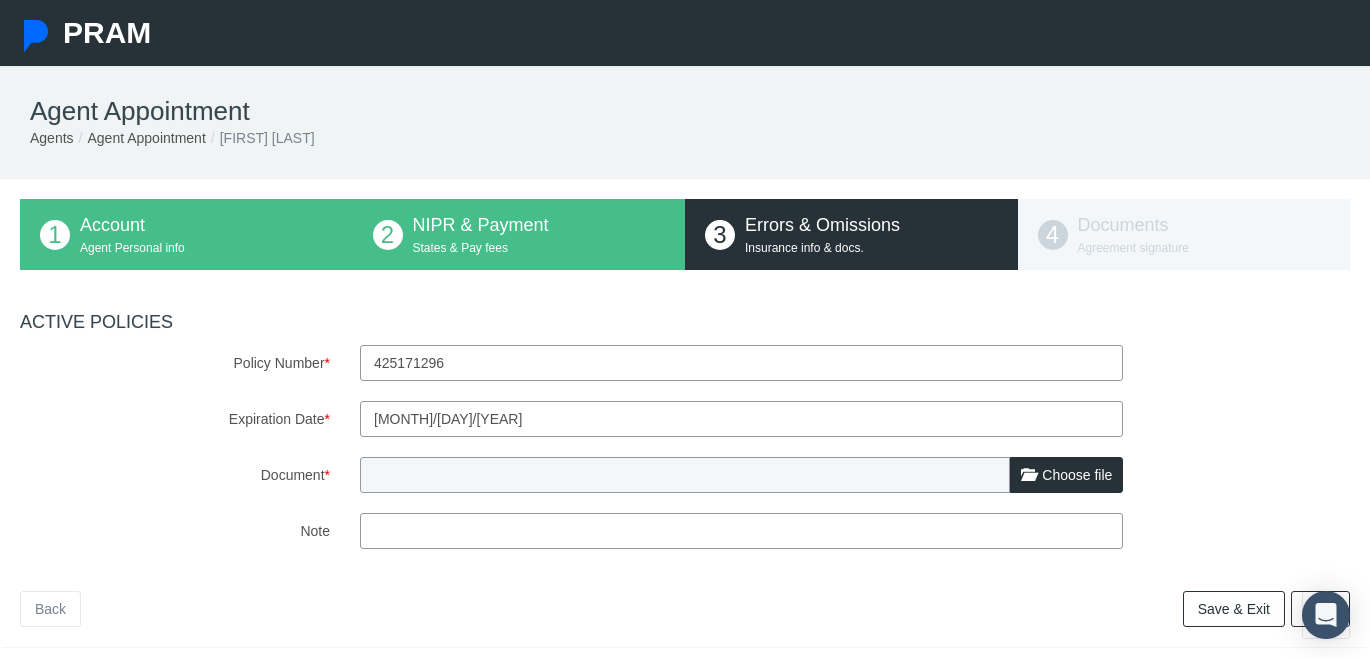 type on "[MONTH]/[DAY]/[YEAR]" 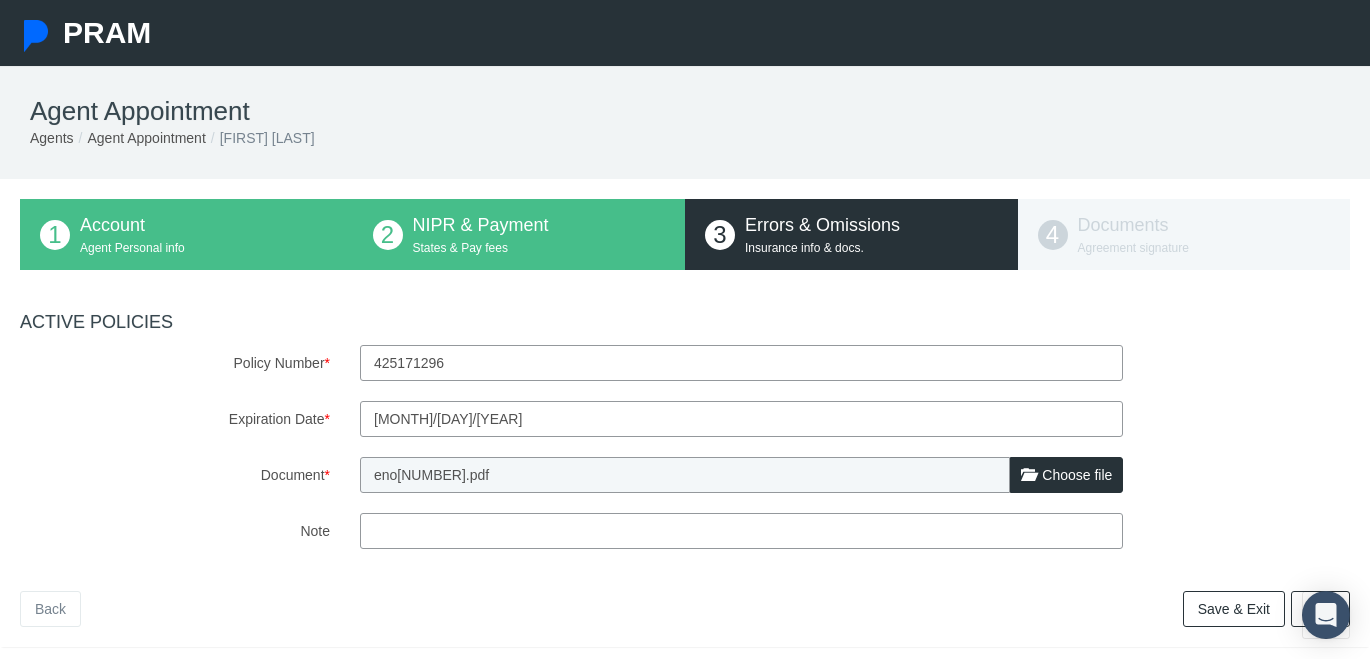 scroll, scrollTop: 66, scrollLeft: 0, axis: vertical 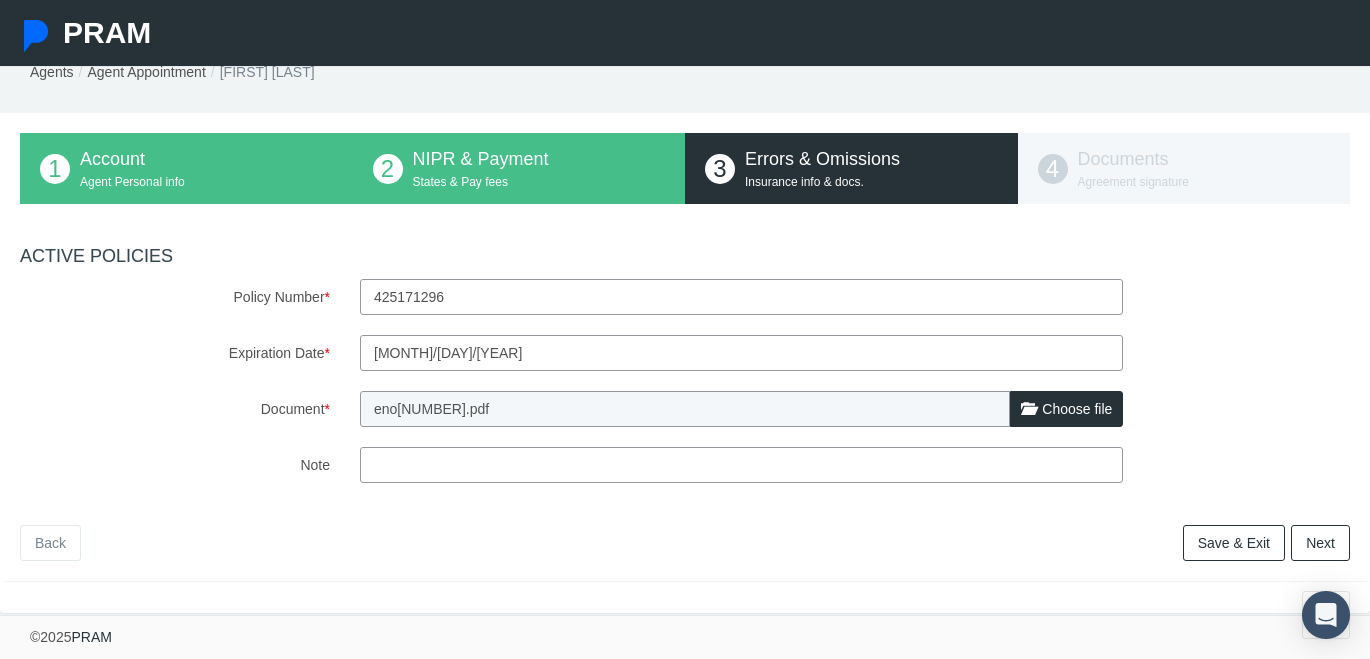 click on "Next" at bounding box center [1320, 543] 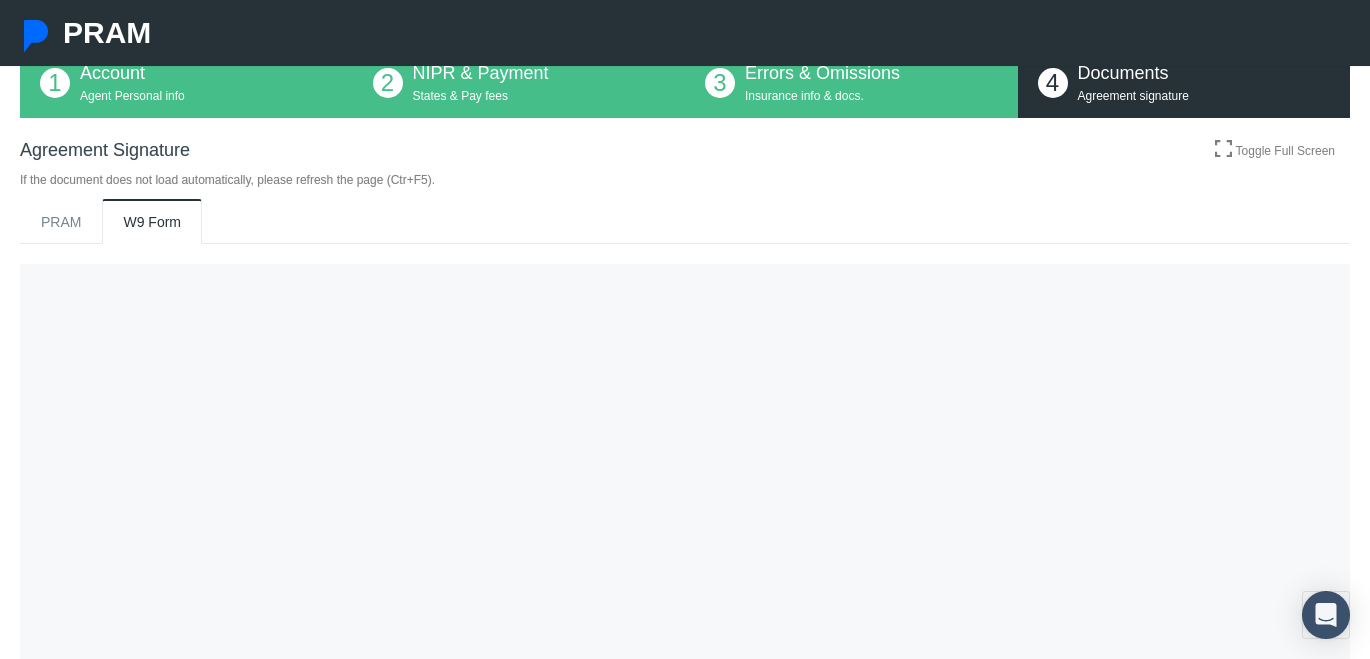 scroll, scrollTop: 154, scrollLeft: 0, axis: vertical 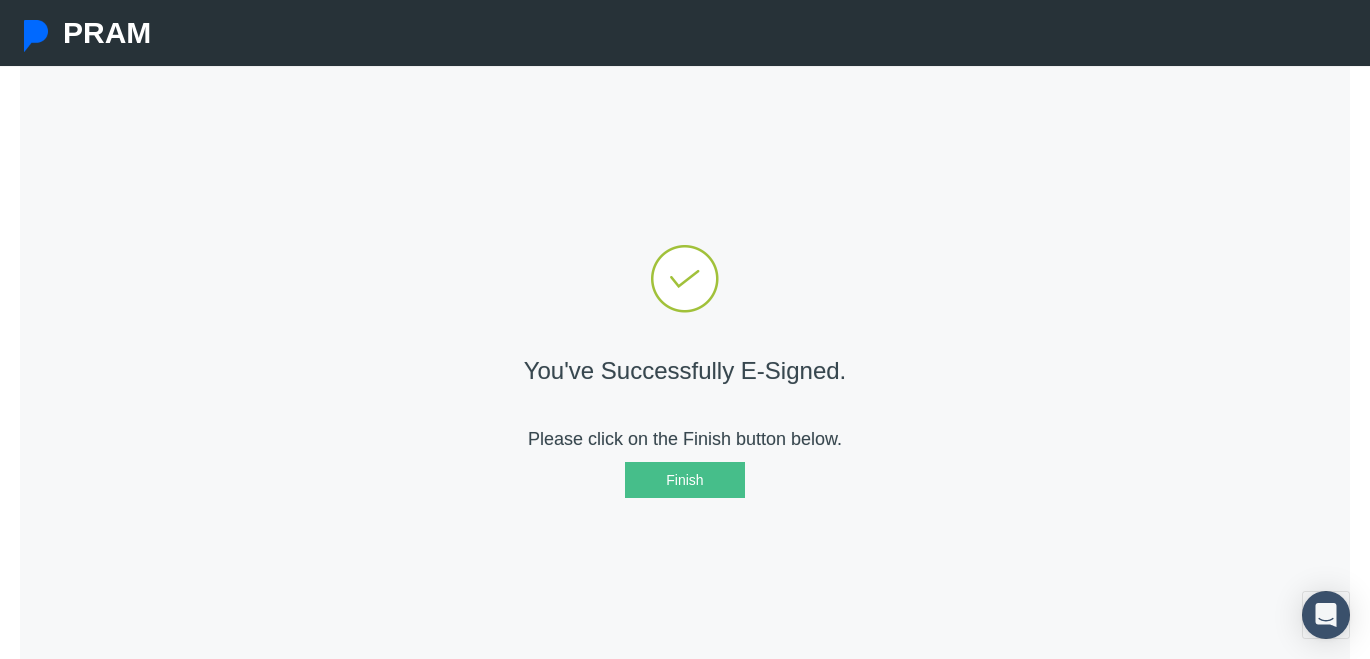 click on "Finish" at bounding box center [685, 480] 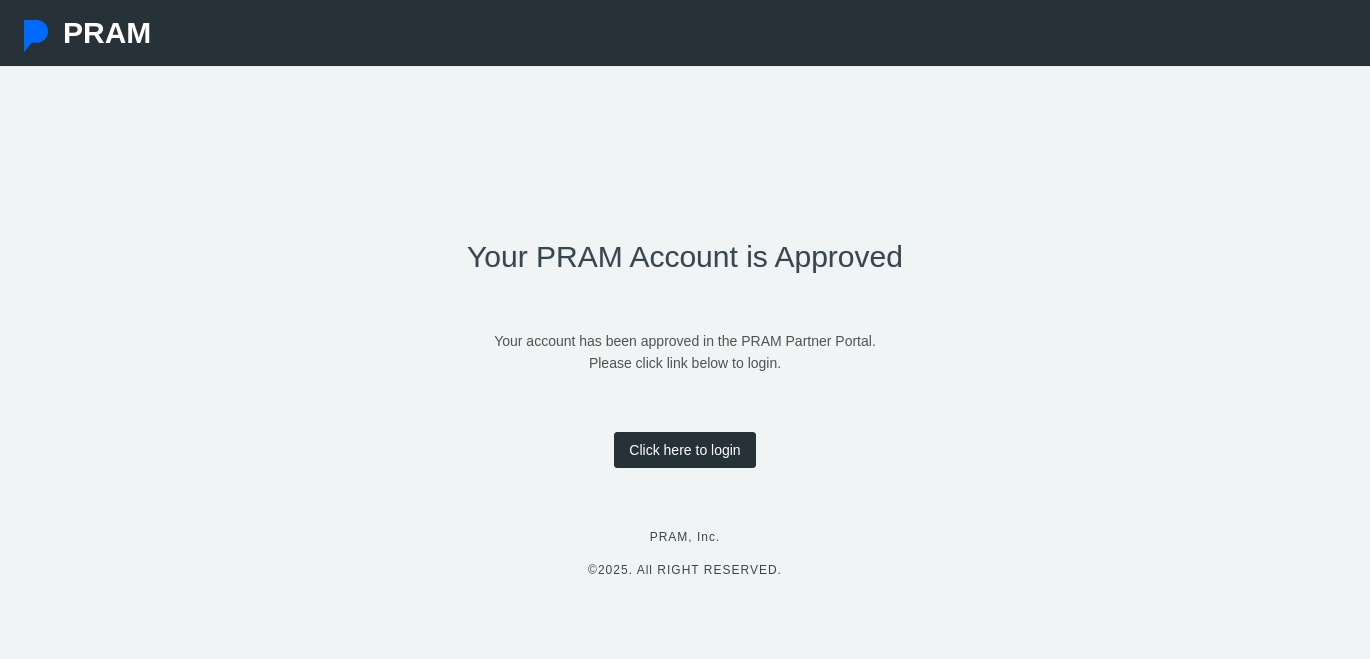 scroll, scrollTop: 0, scrollLeft: 0, axis: both 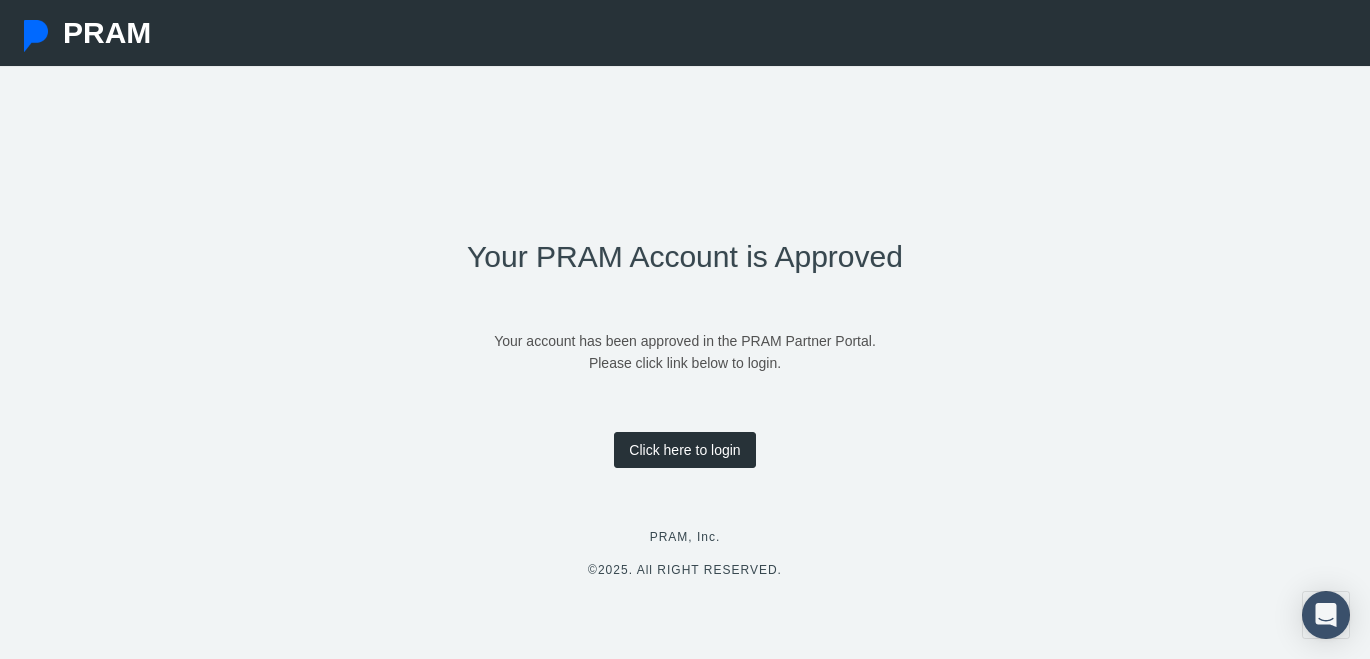 click on "Click here to login" at bounding box center [684, 450] 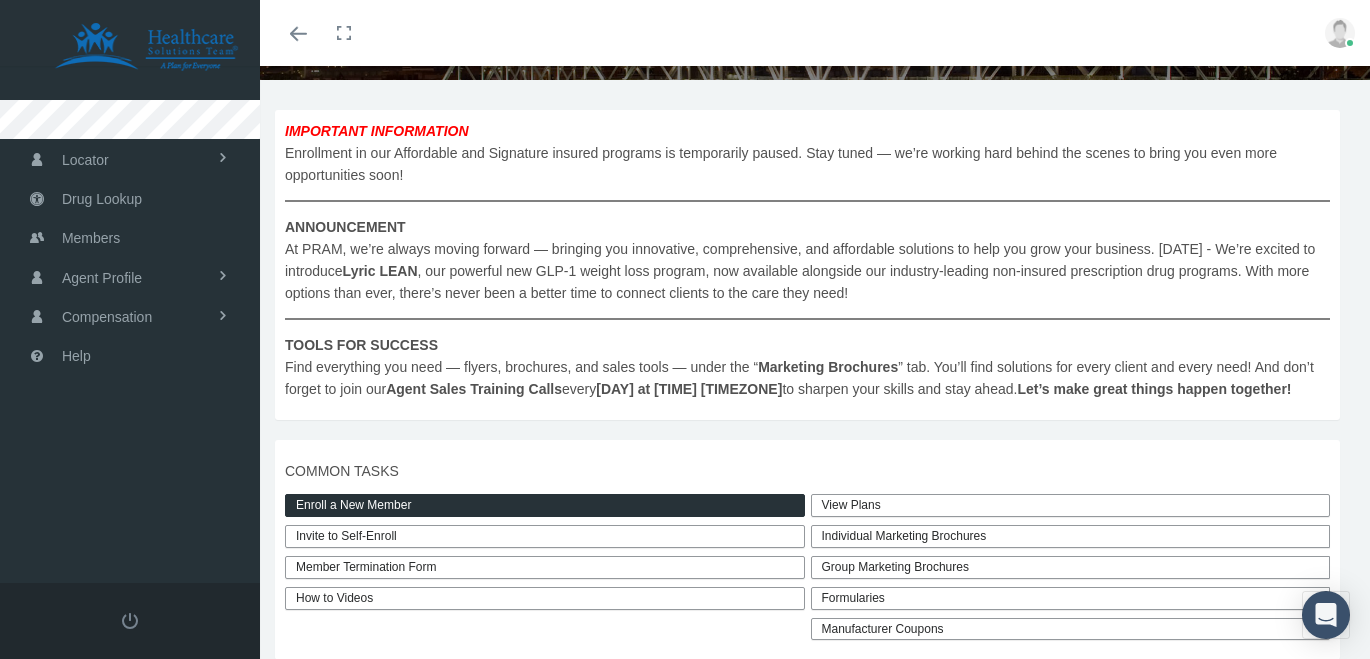 scroll, scrollTop: 0, scrollLeft: 0, axis: both 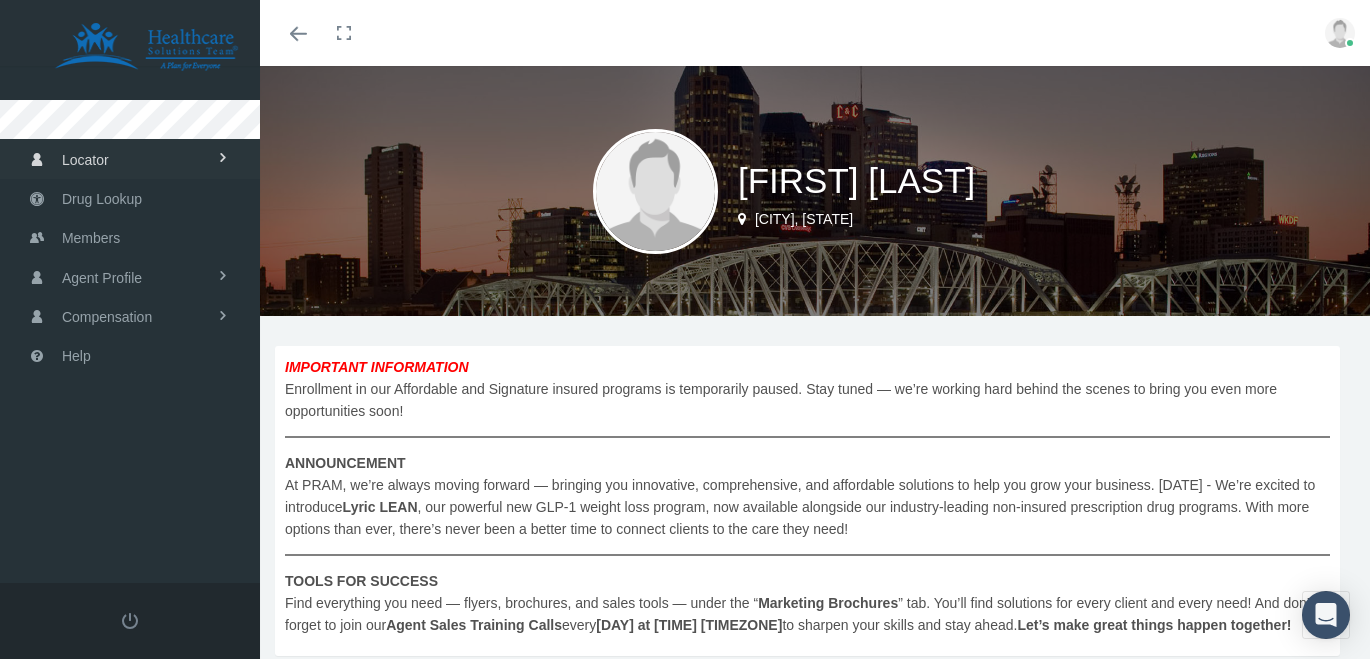 click on "Locator" at bounding box center [130, 158] 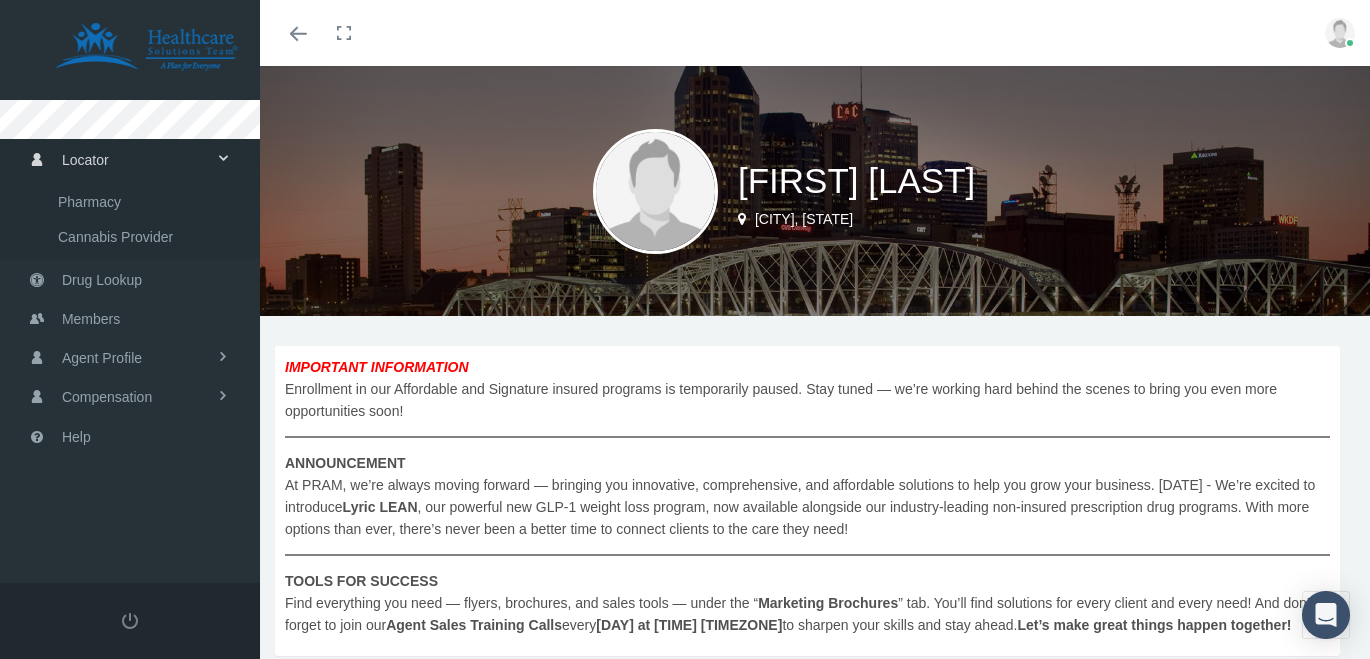 click on "Locator" at bounding box center (130, 158) 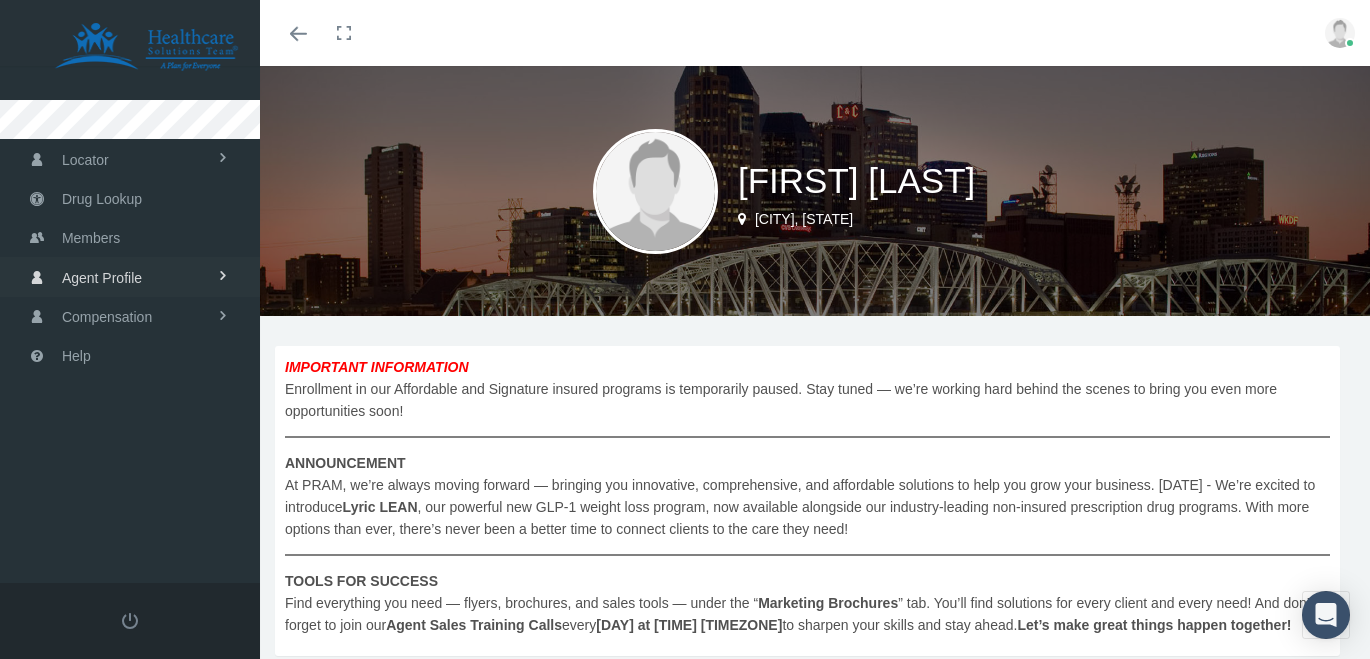 click on "Agent Profile" at bounding box center (130, 276) 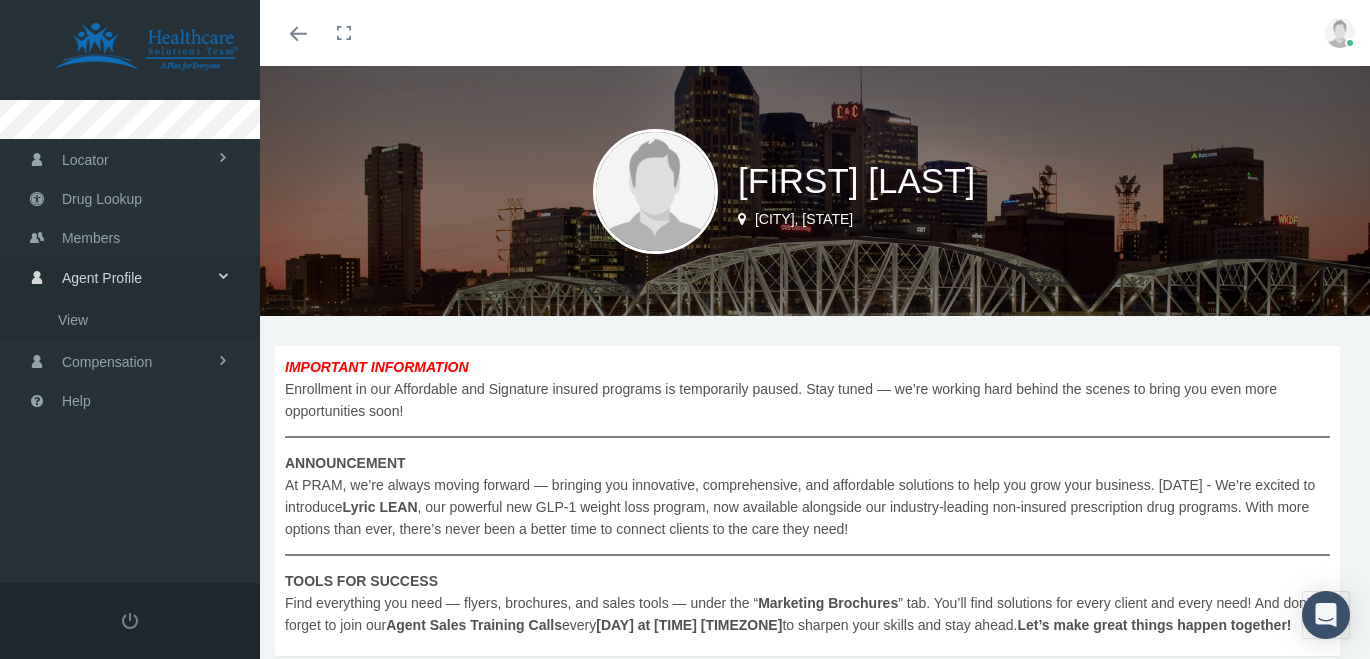 click on "Agent Profile" at bounding box center [130, 276] 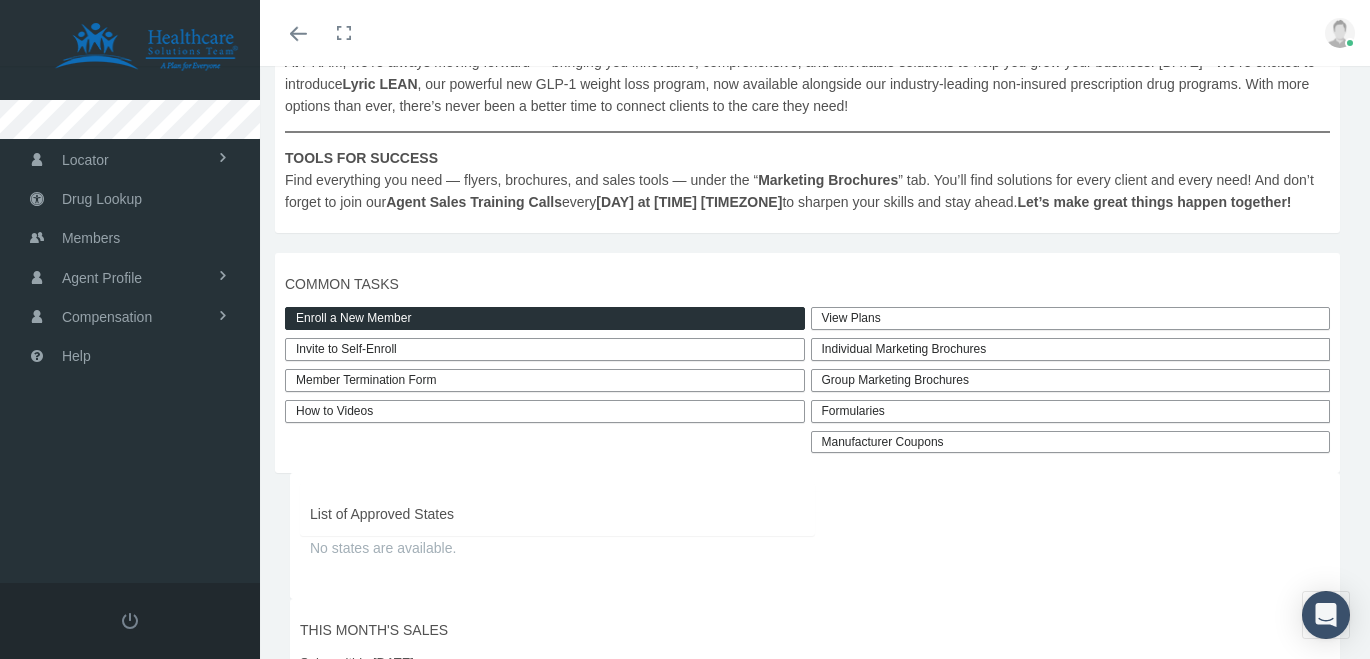 scroll, scrollTop: 430, scrollLeft: 0, axis: vertical 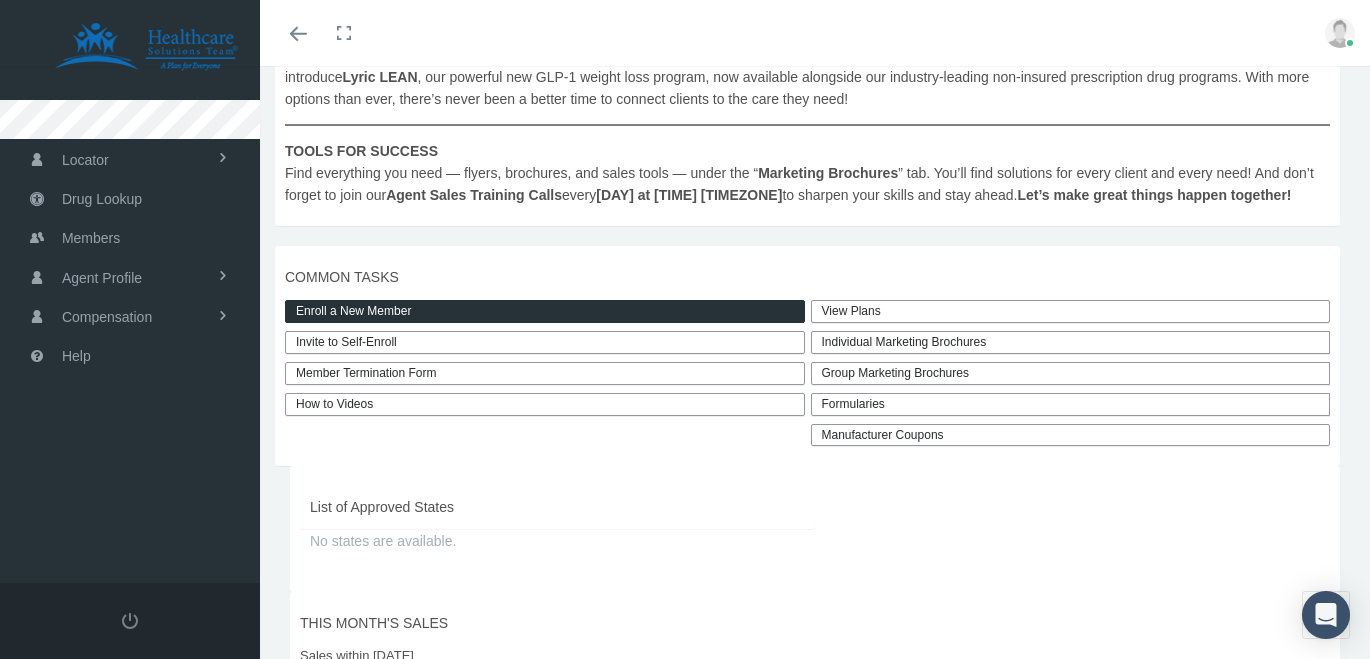 click on "View Plans" at bounding box center [1071, 311] 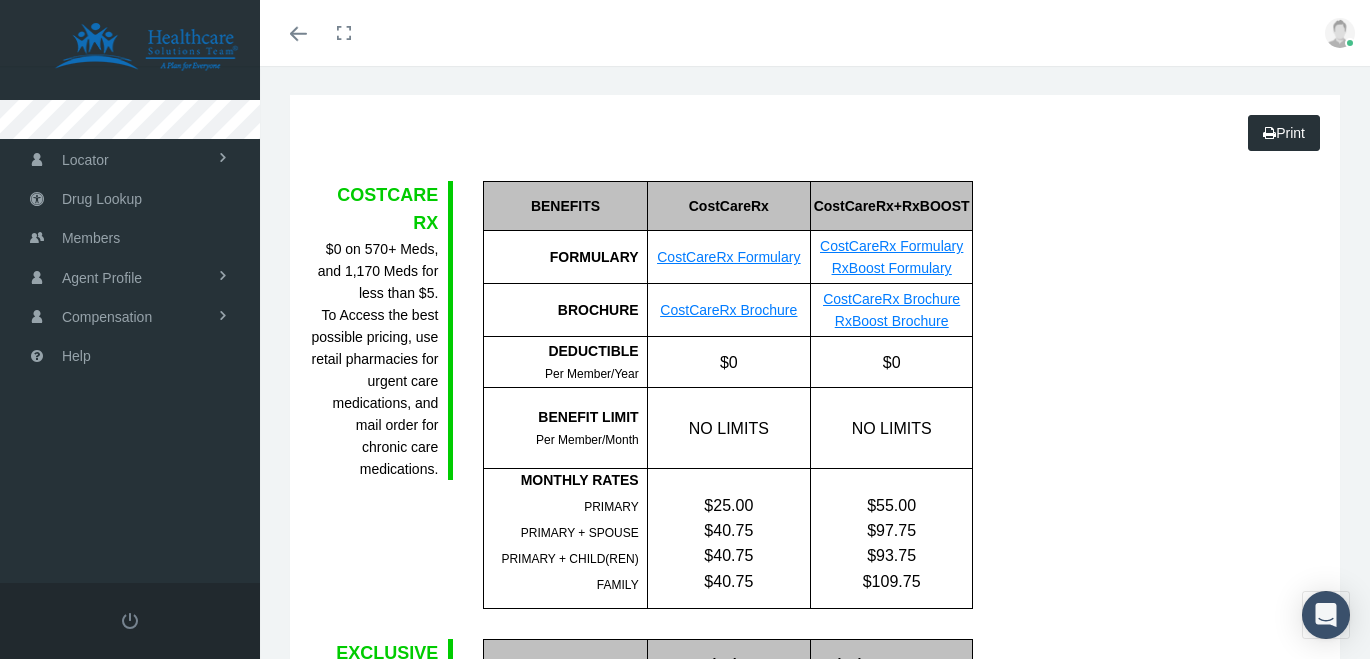 scroll, scrollTop: 0, scrollLeft: 0, axis: both 